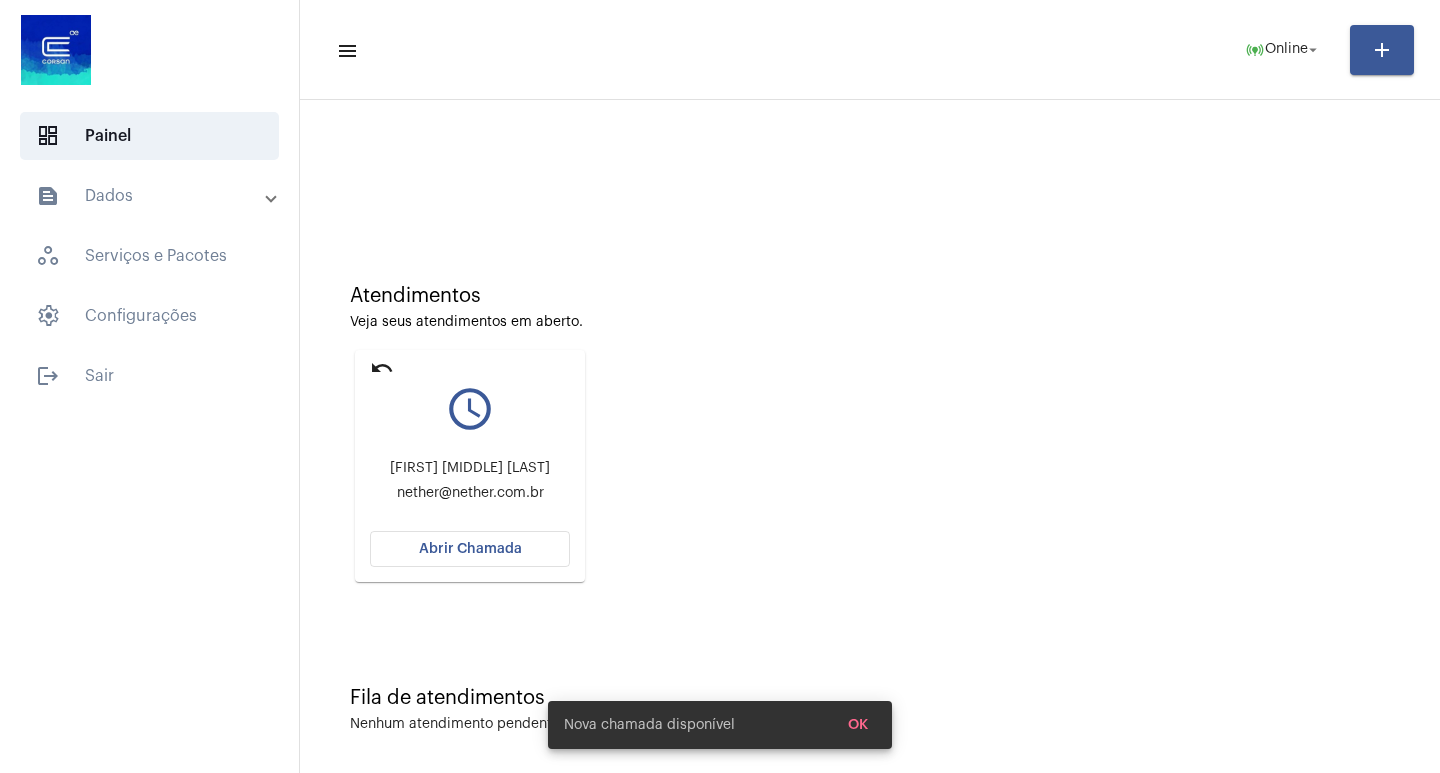 scroll, scrollTop: 0, scrollLeft: 0, axis: both 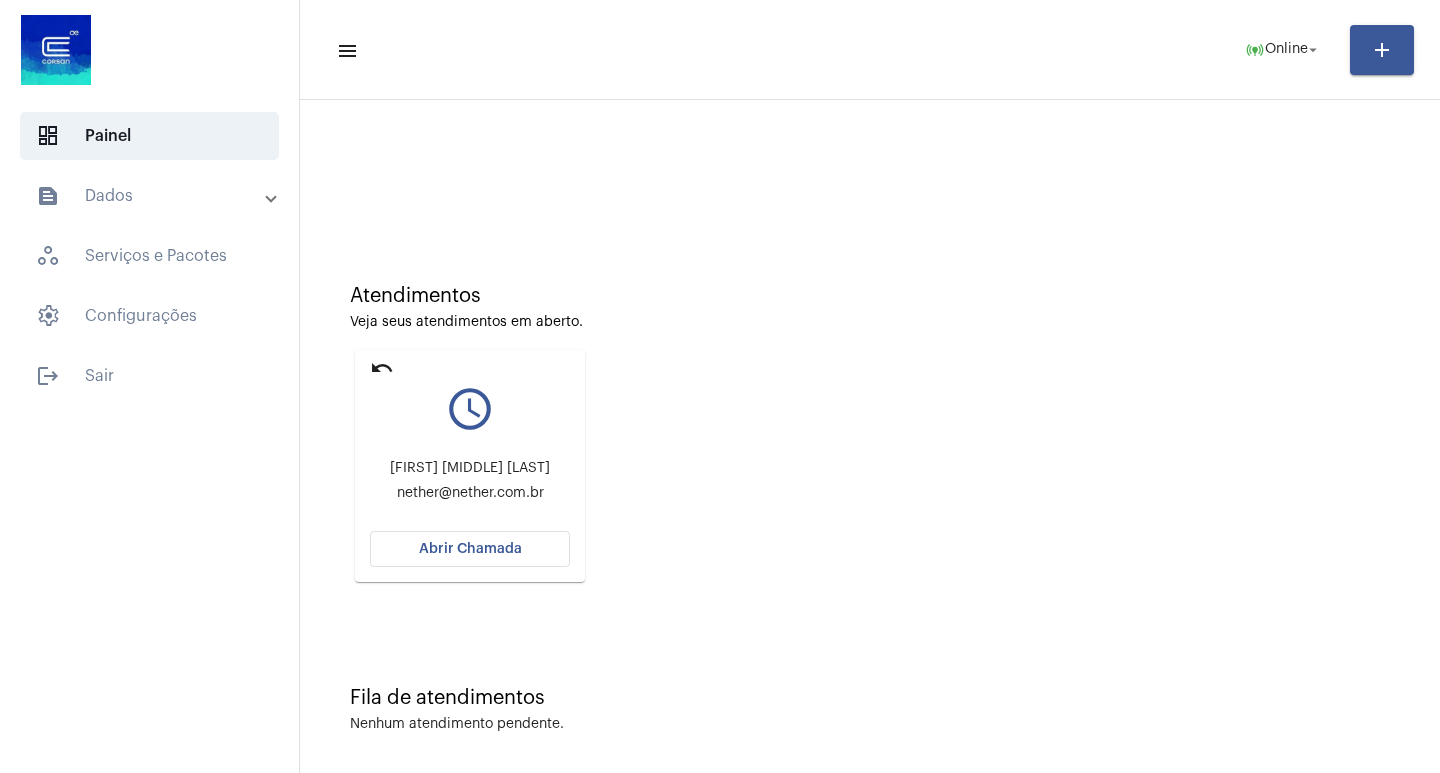 click on "Abrir Chamada" 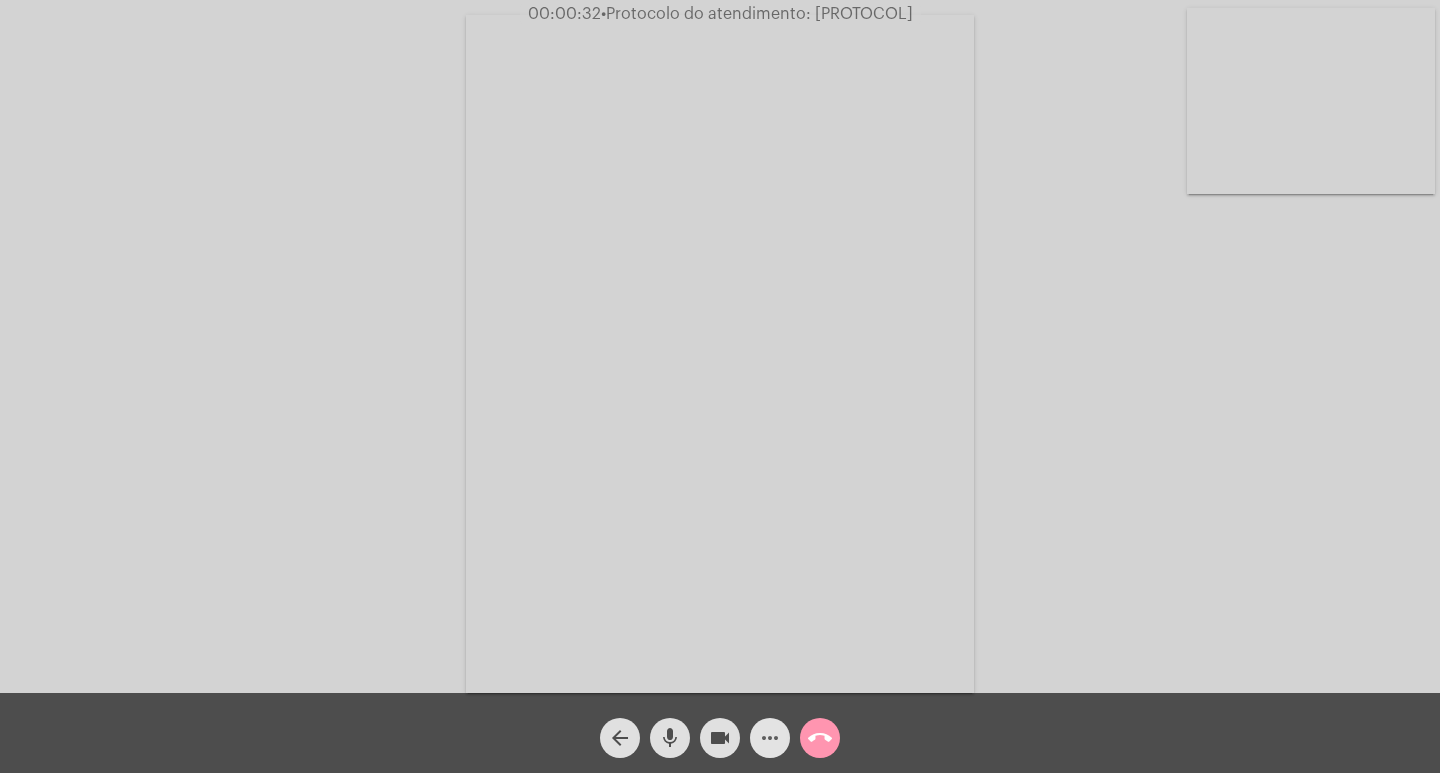 click on "more_horiz" 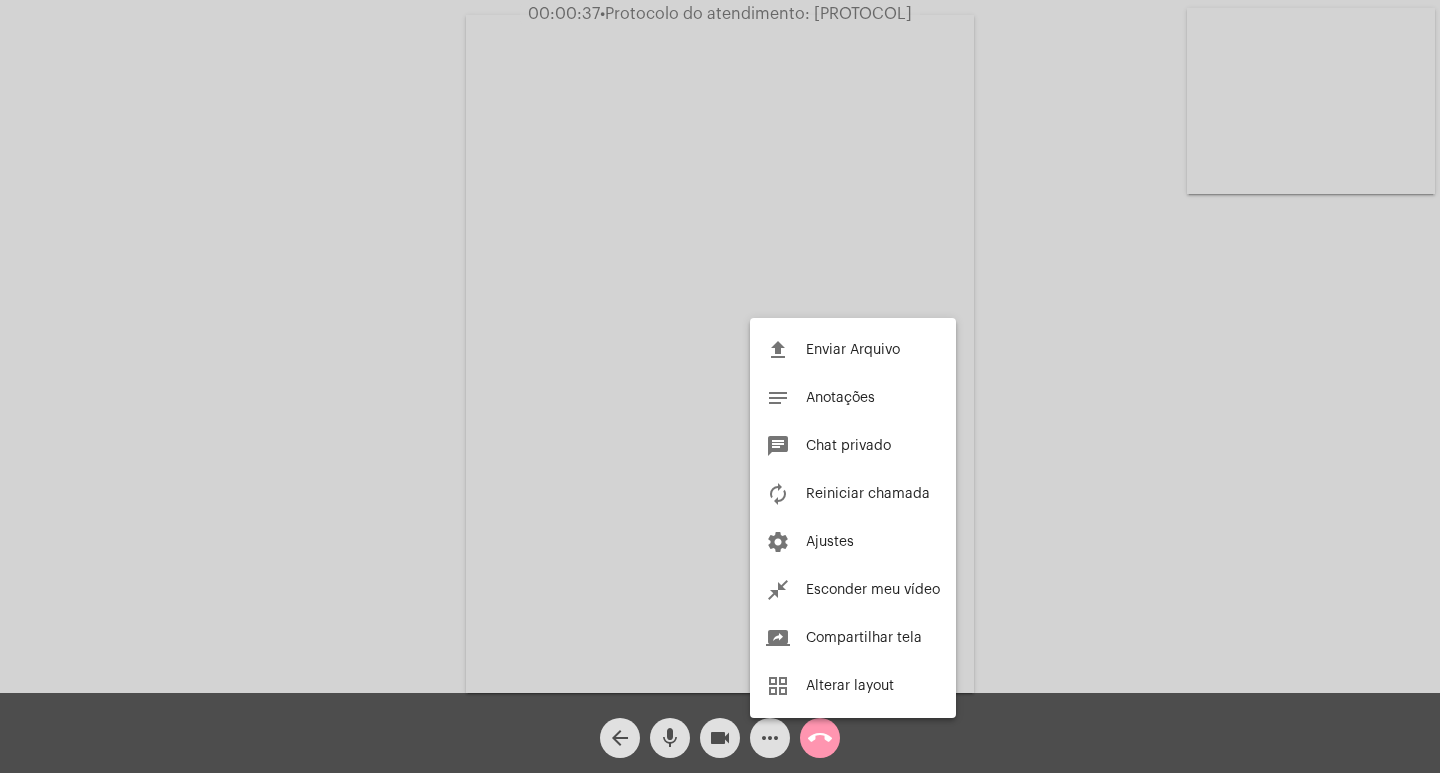 click at bounding box center [720, 386] 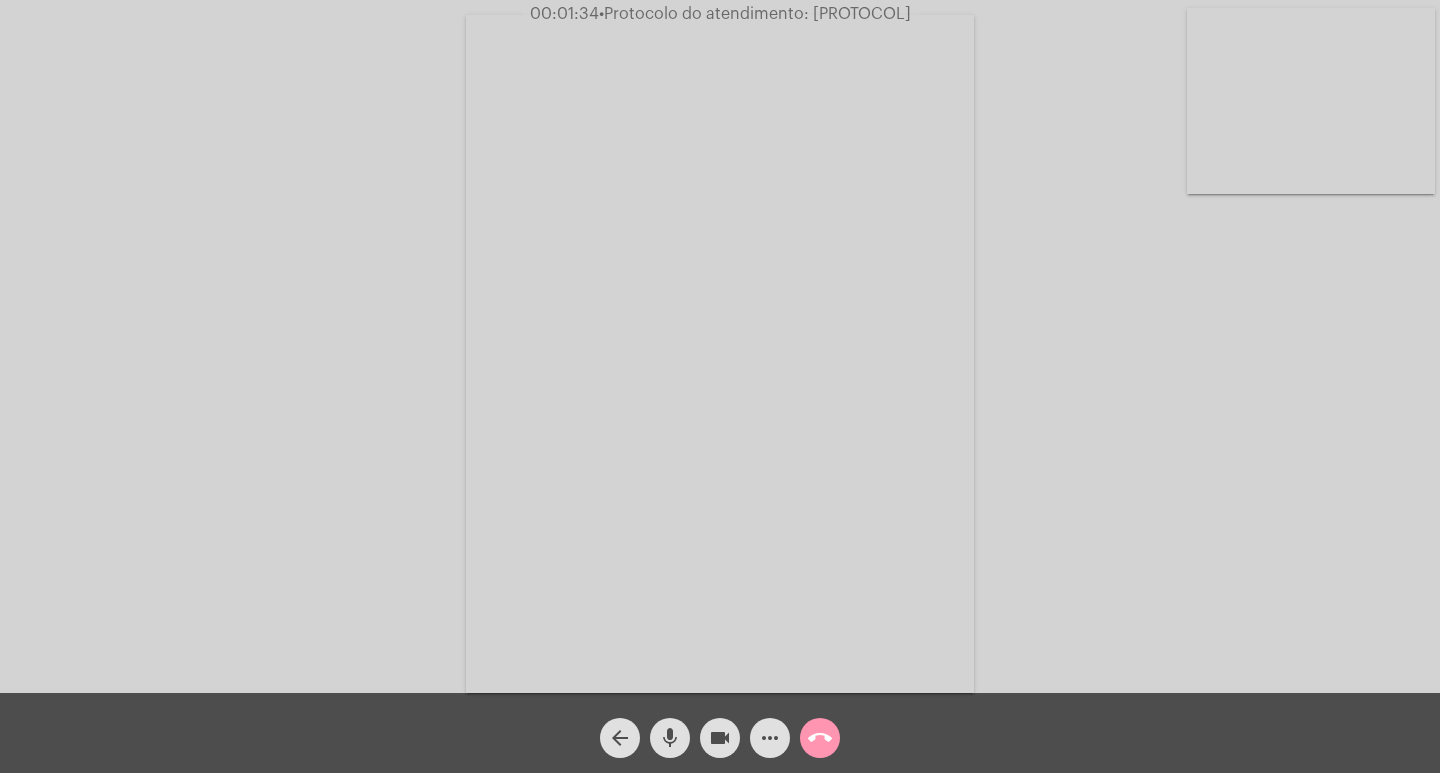 click on "call_end" 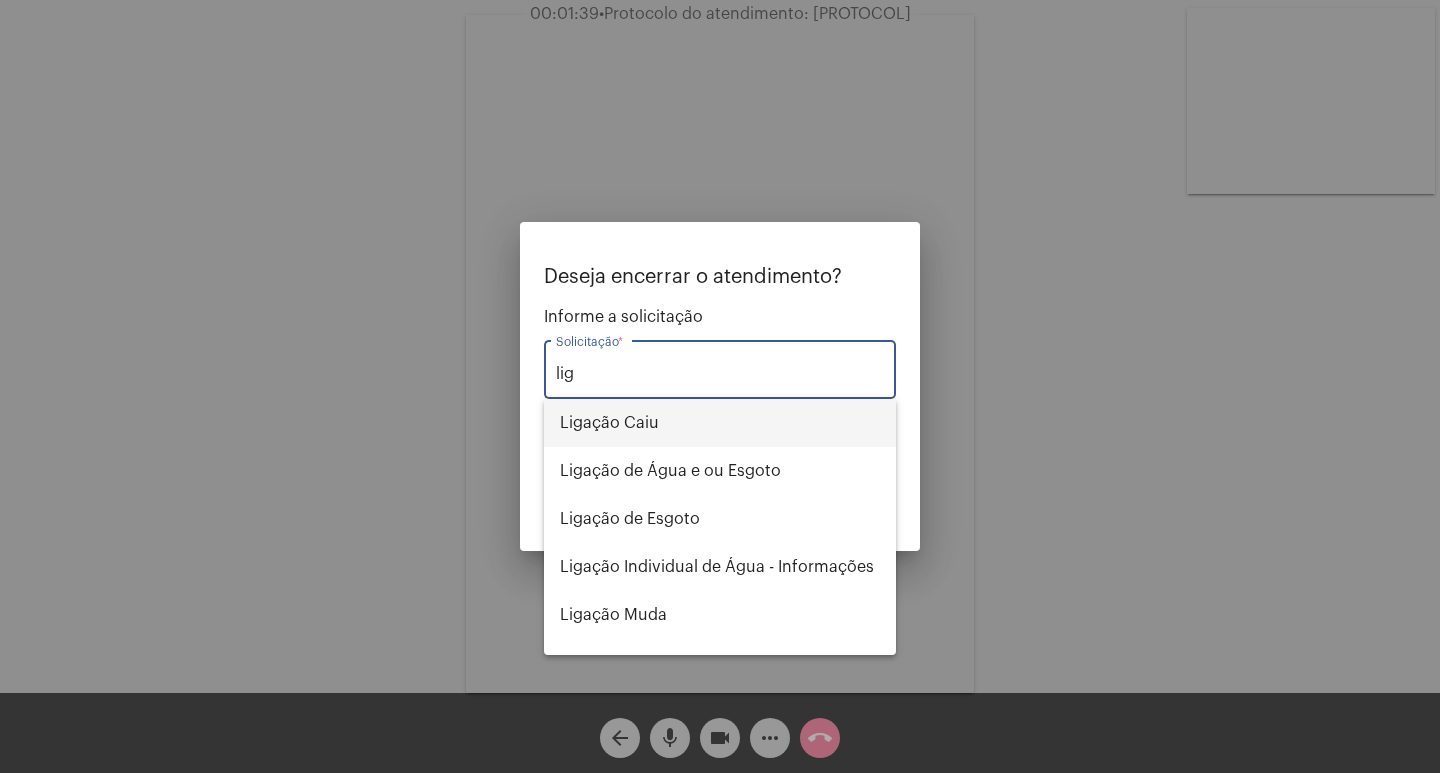 click on "Ligação Caiu" at bounding box center [720, 423] 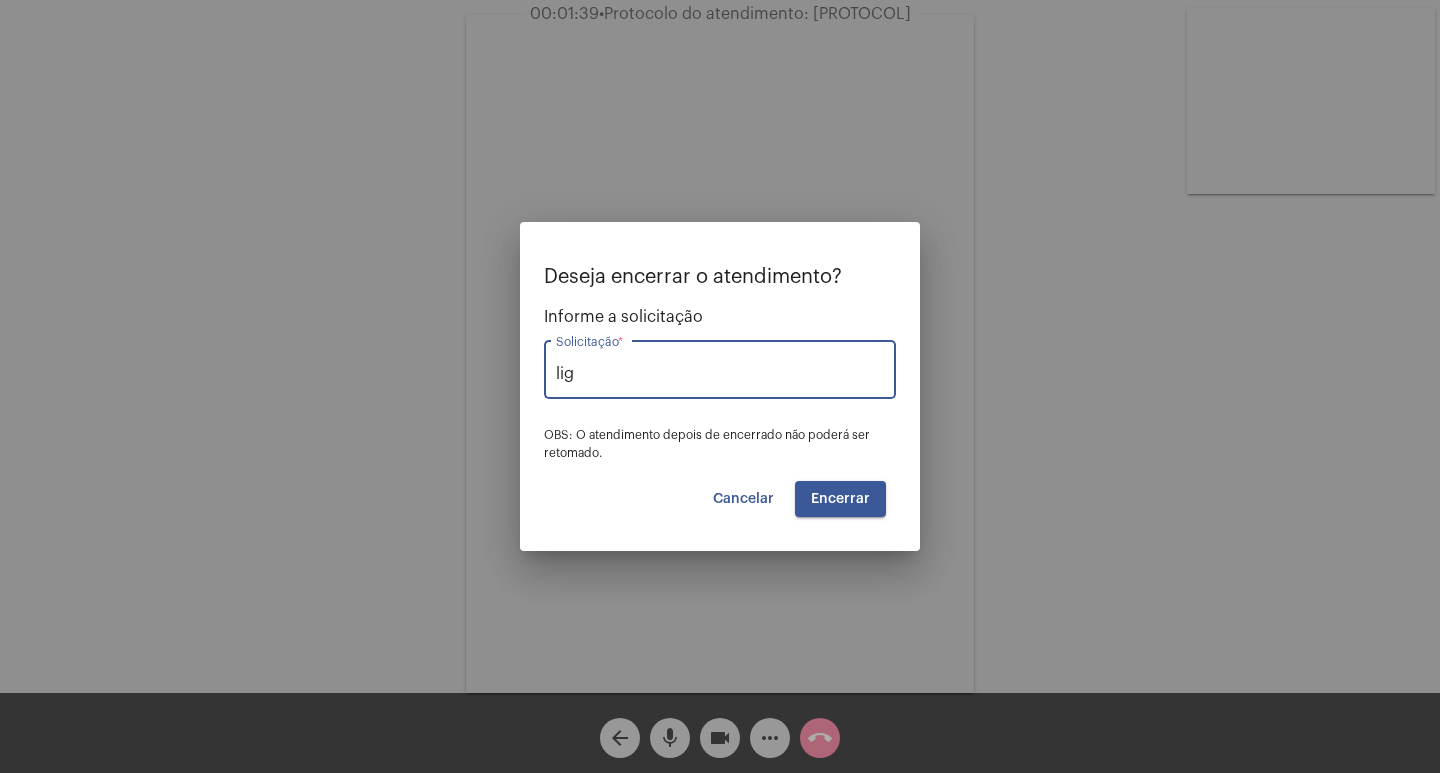 type on "Ligação Caiu" 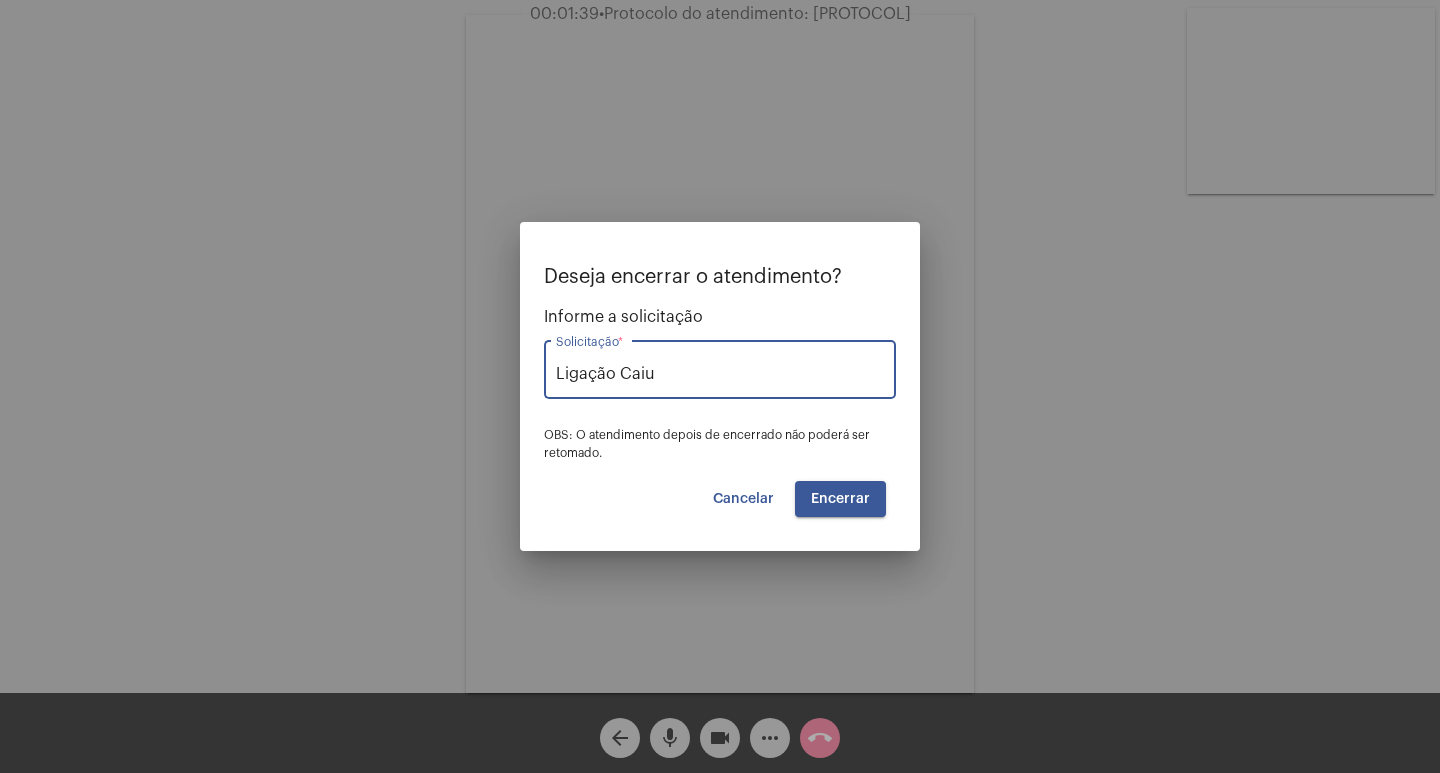 click on "Encerrar" at bounding box center [840, 499] 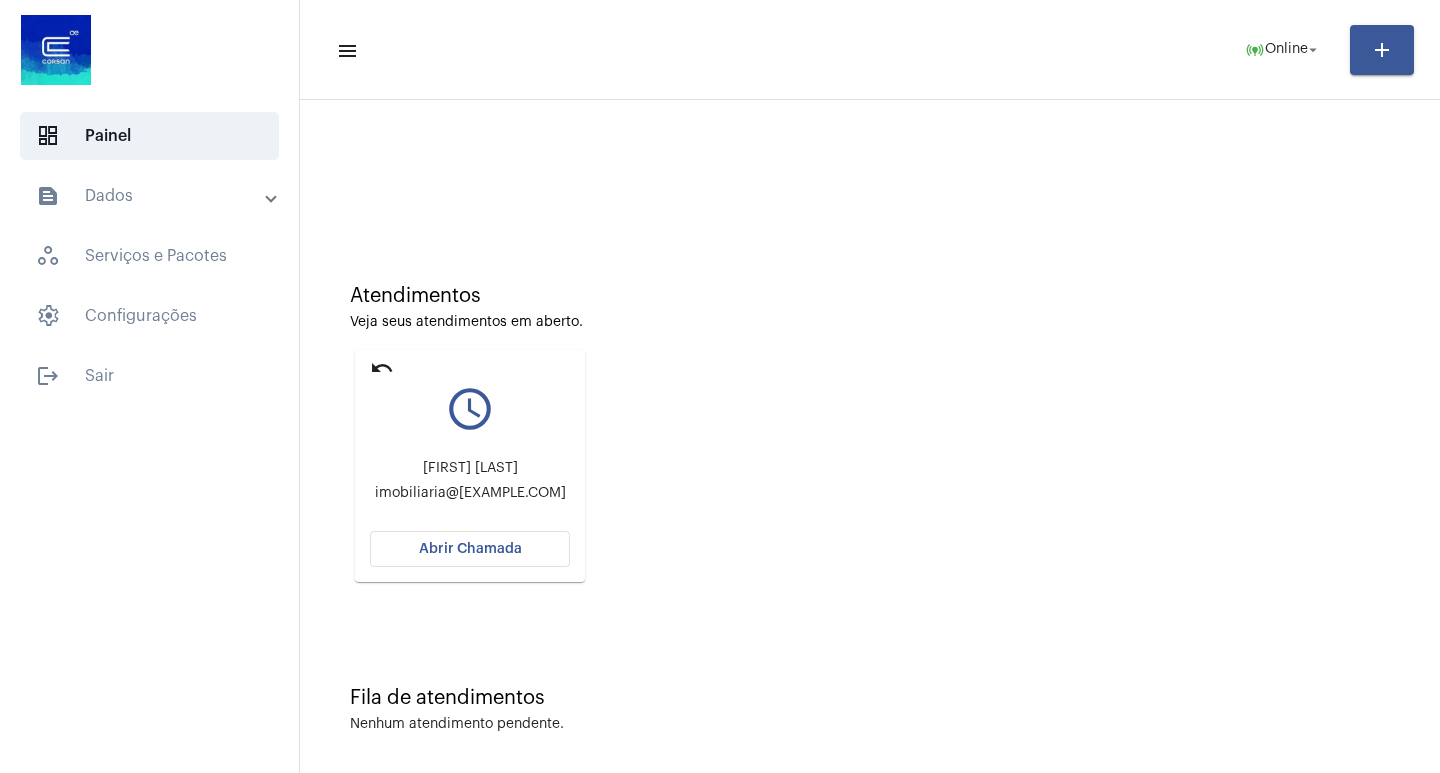 click on "undo" 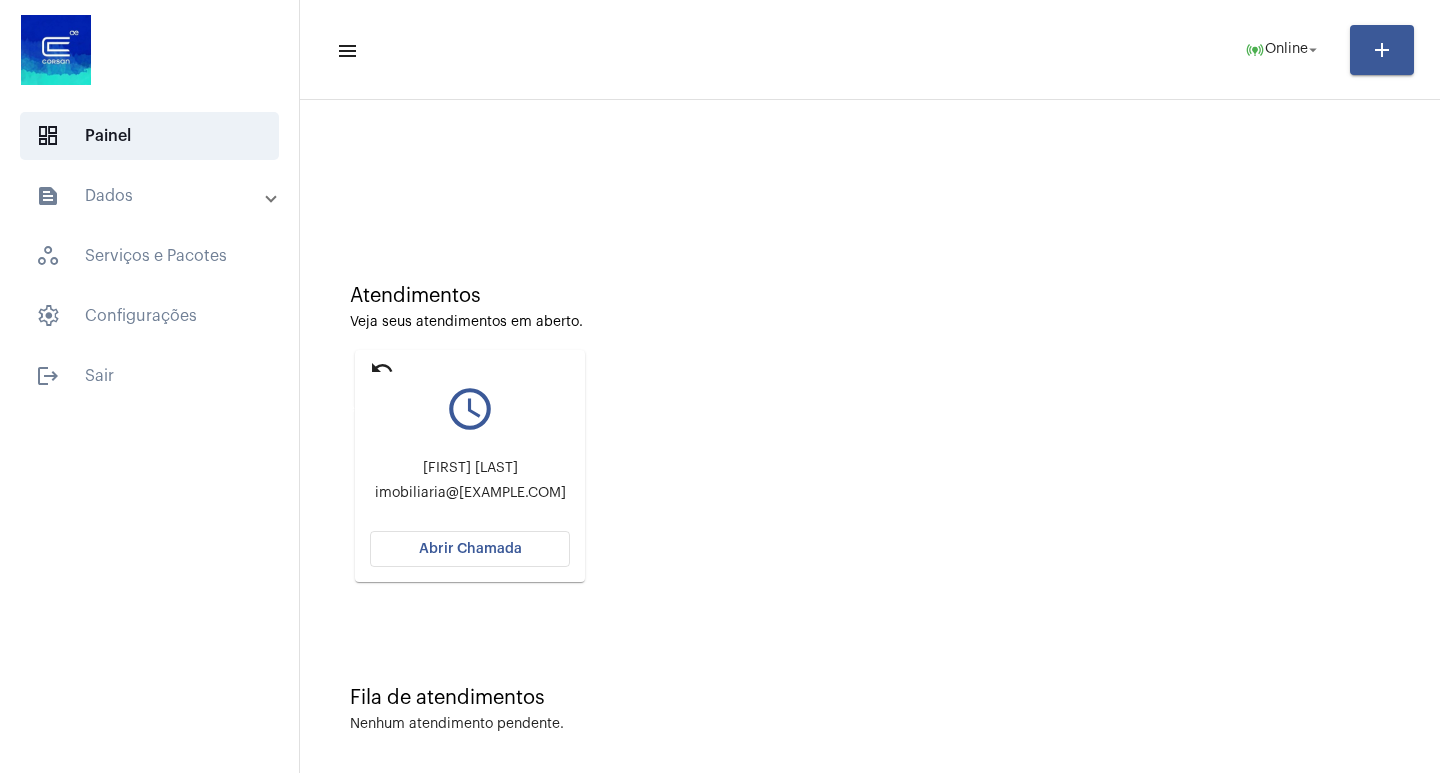 click on "undo" 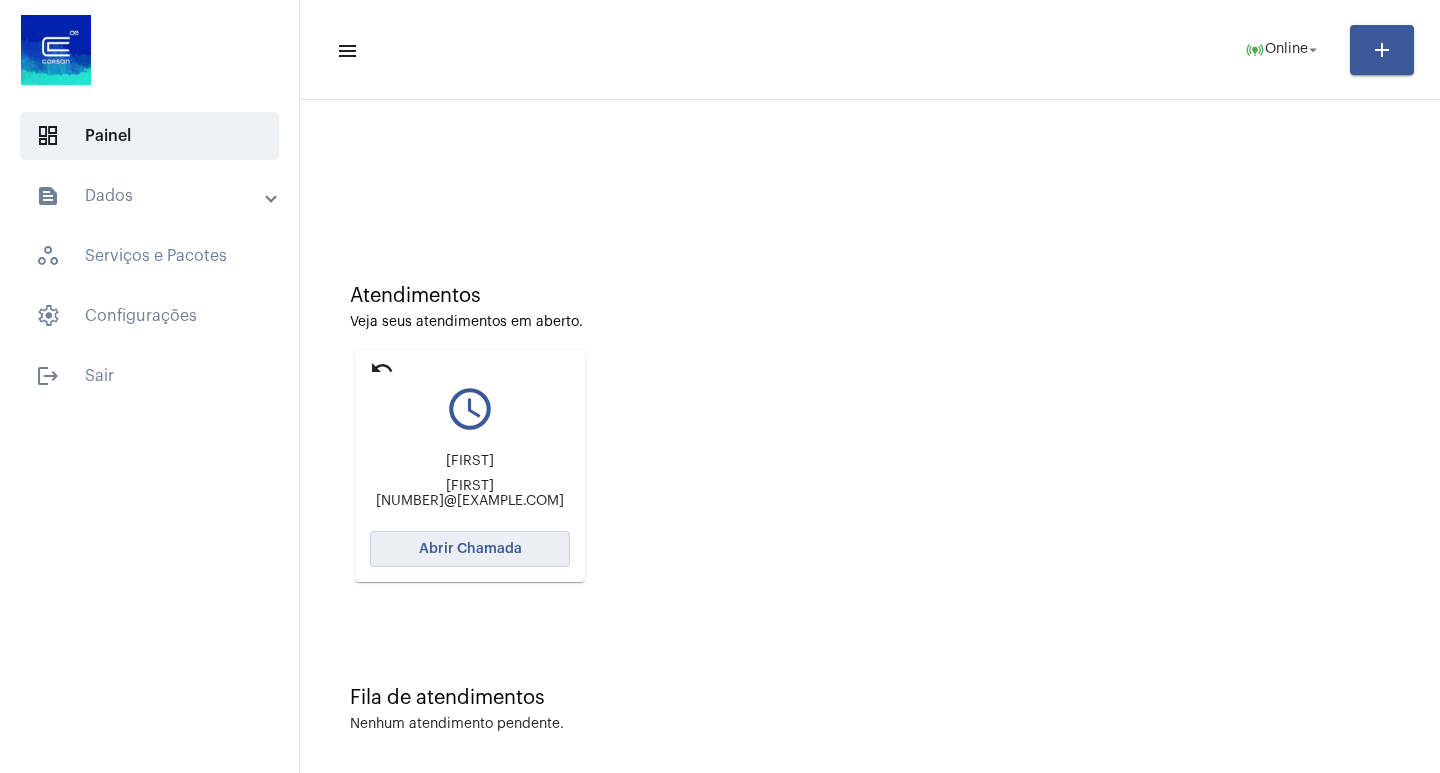click on "Abrir Chamada" 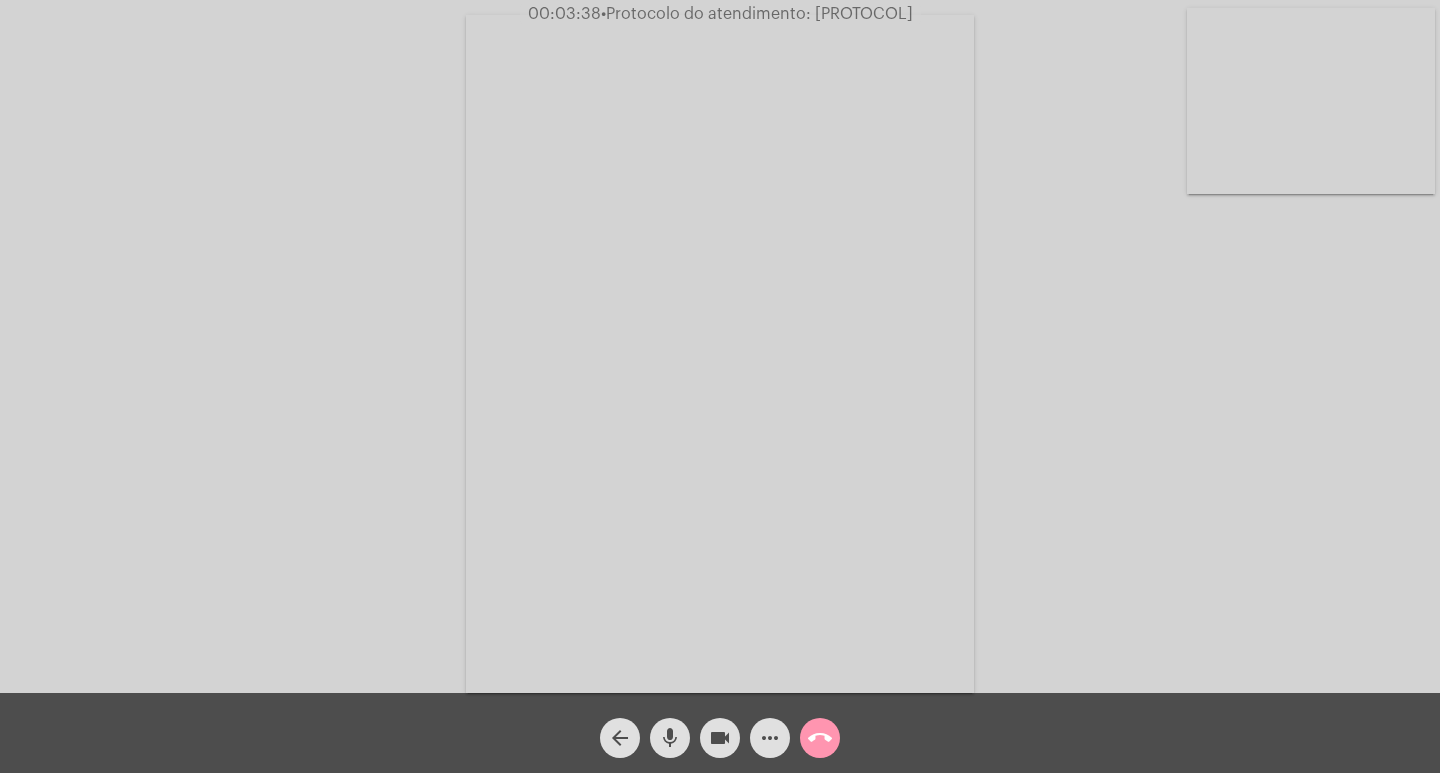 click on "• Protocolo do atendimento: [PROTOCOL]" 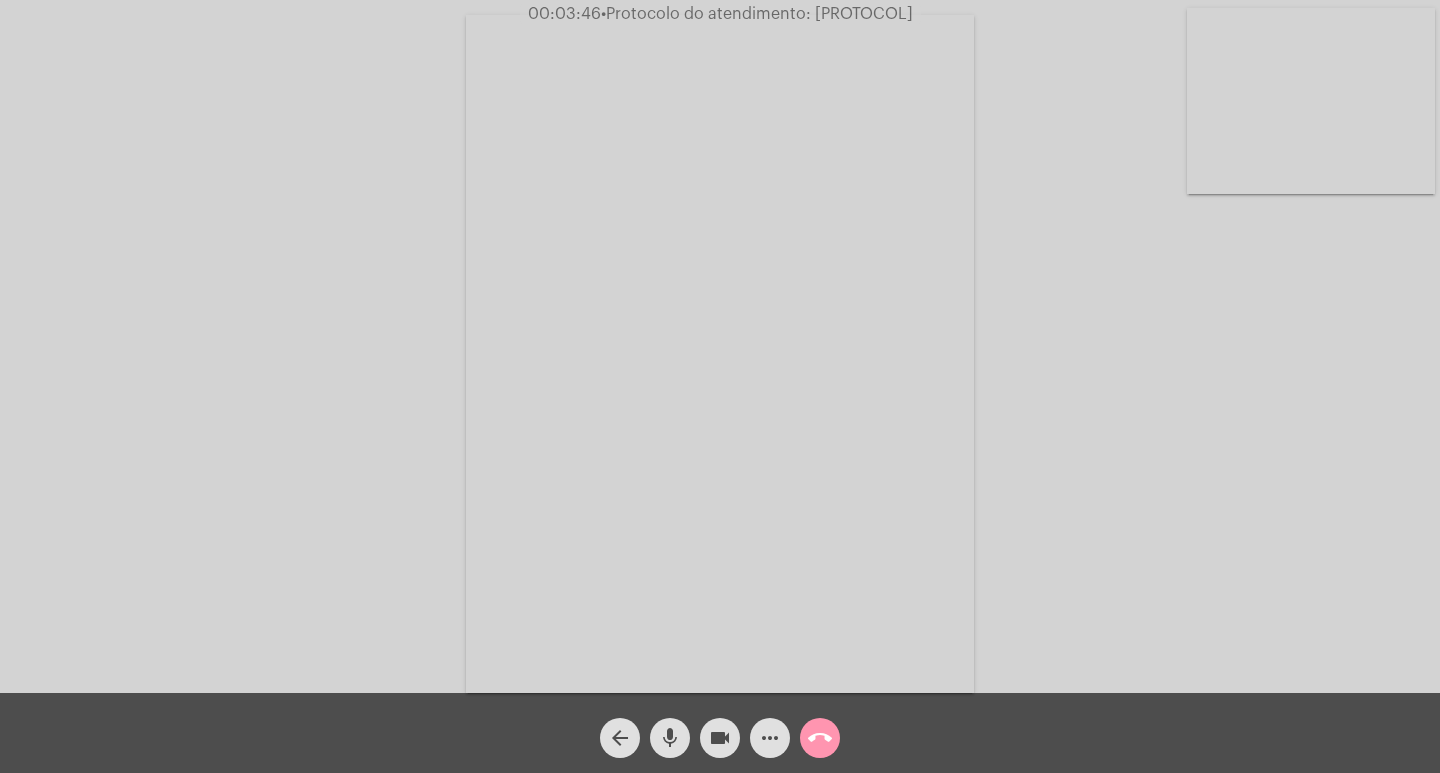 click on "• Protocolo do atendimento: [PROTOCOL]" 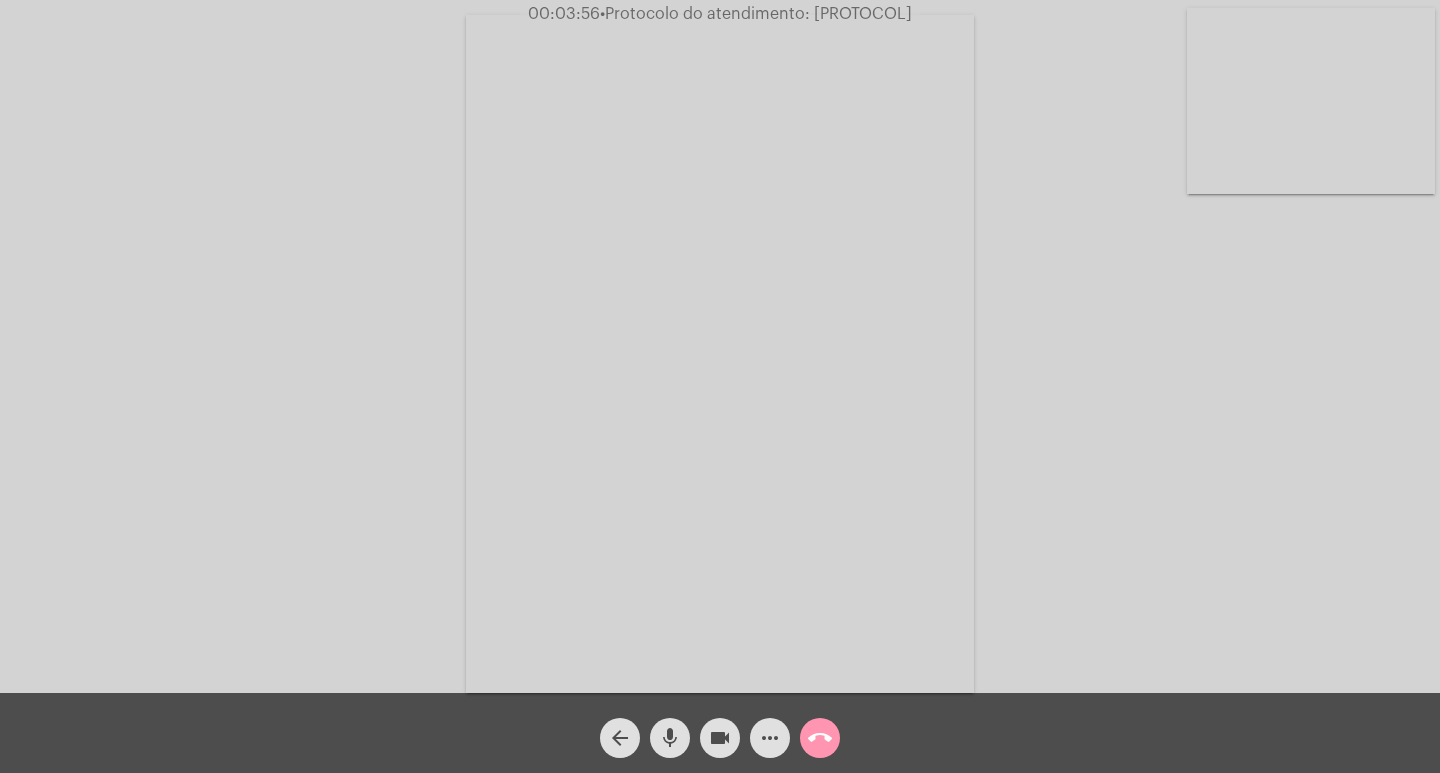 click on "call_end" 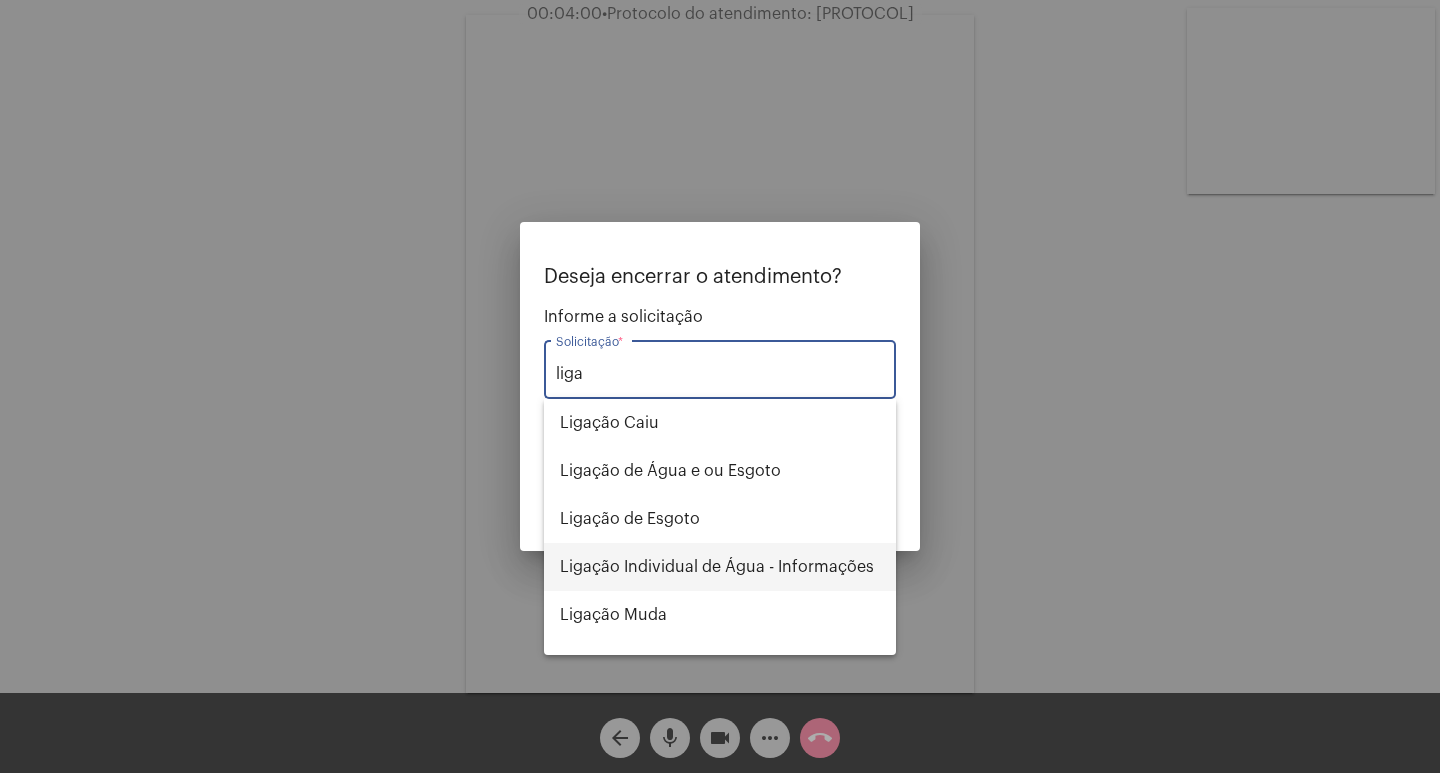 click on "Ligação Individual de Água - Informações" at bounding box center (720, 567) 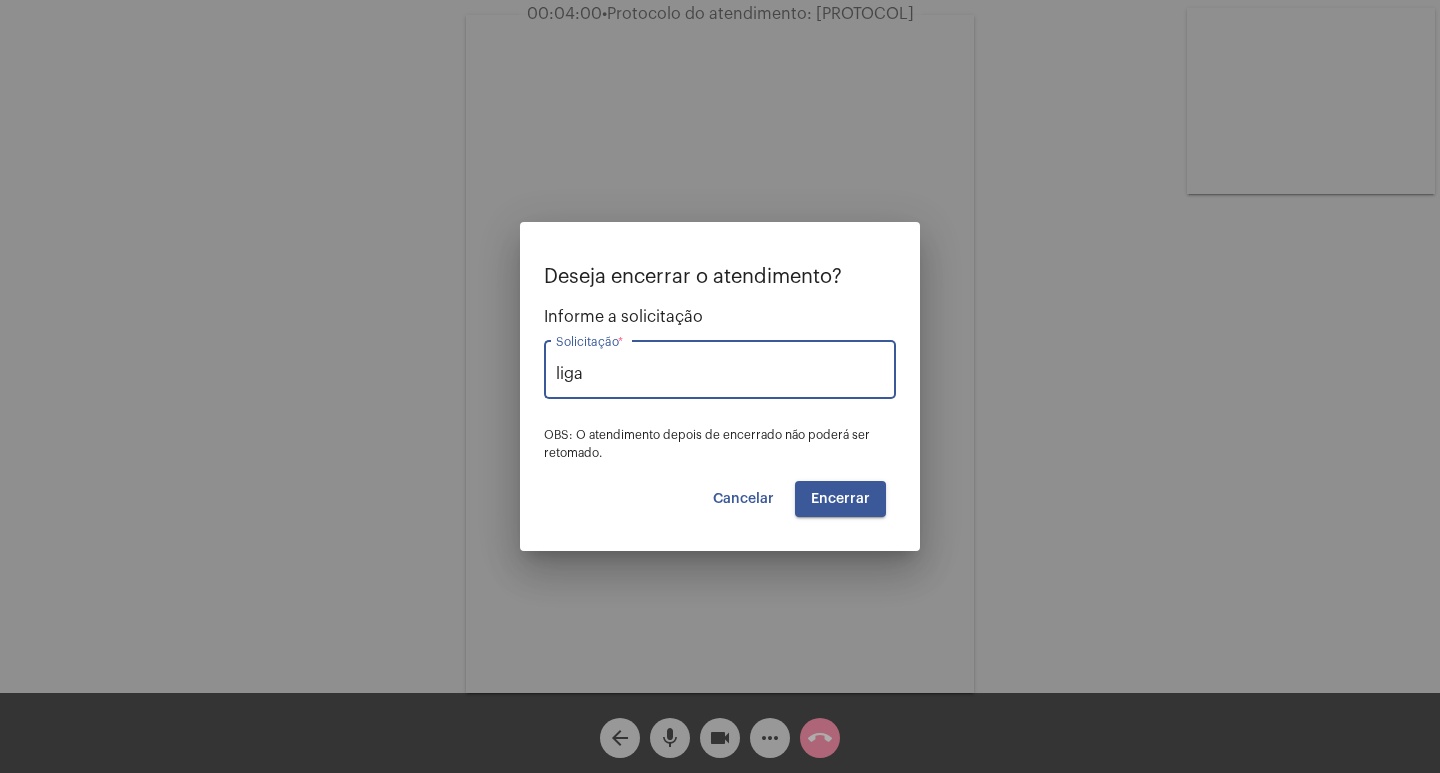 type on "Ligação Individual de Água - Informações" 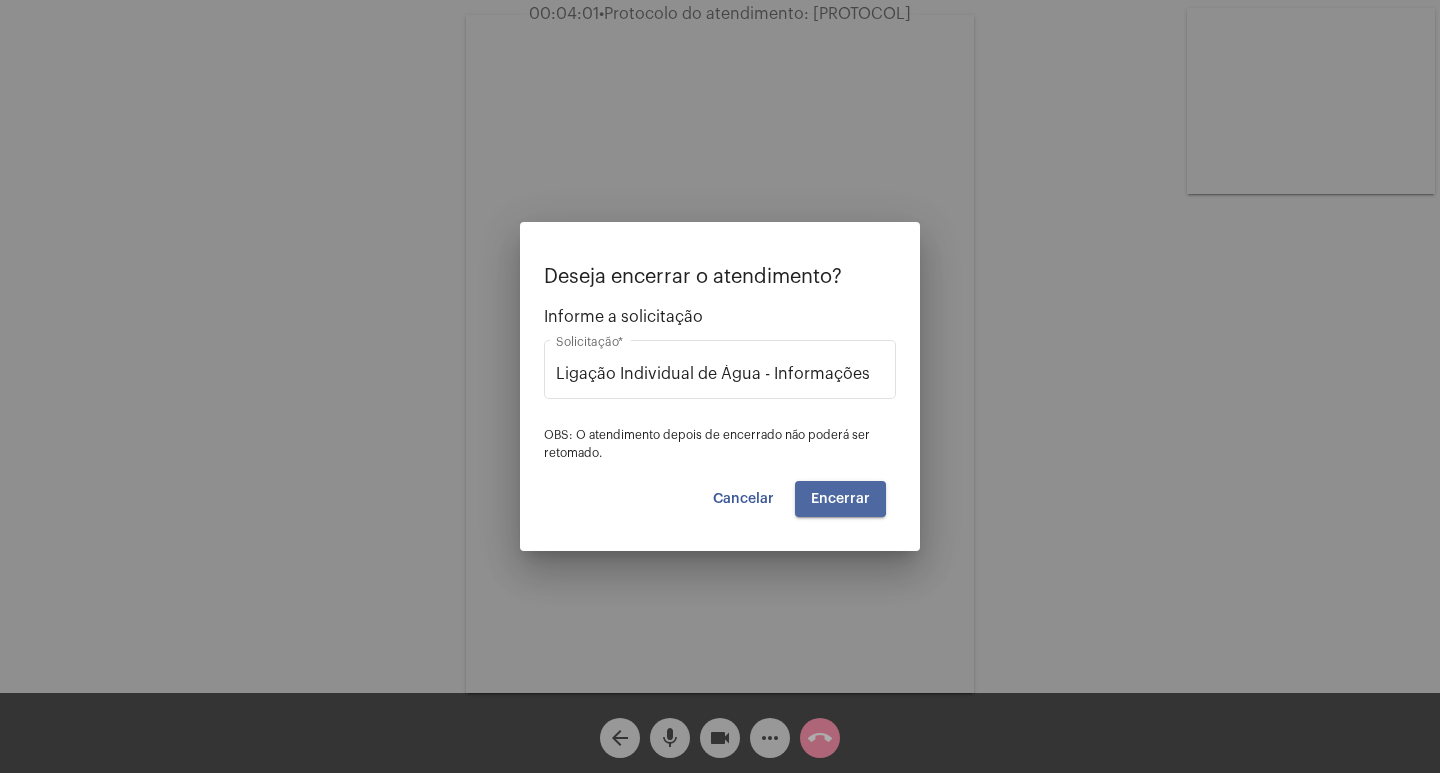 click on "Encerrar" at bounding box center [840, 499] 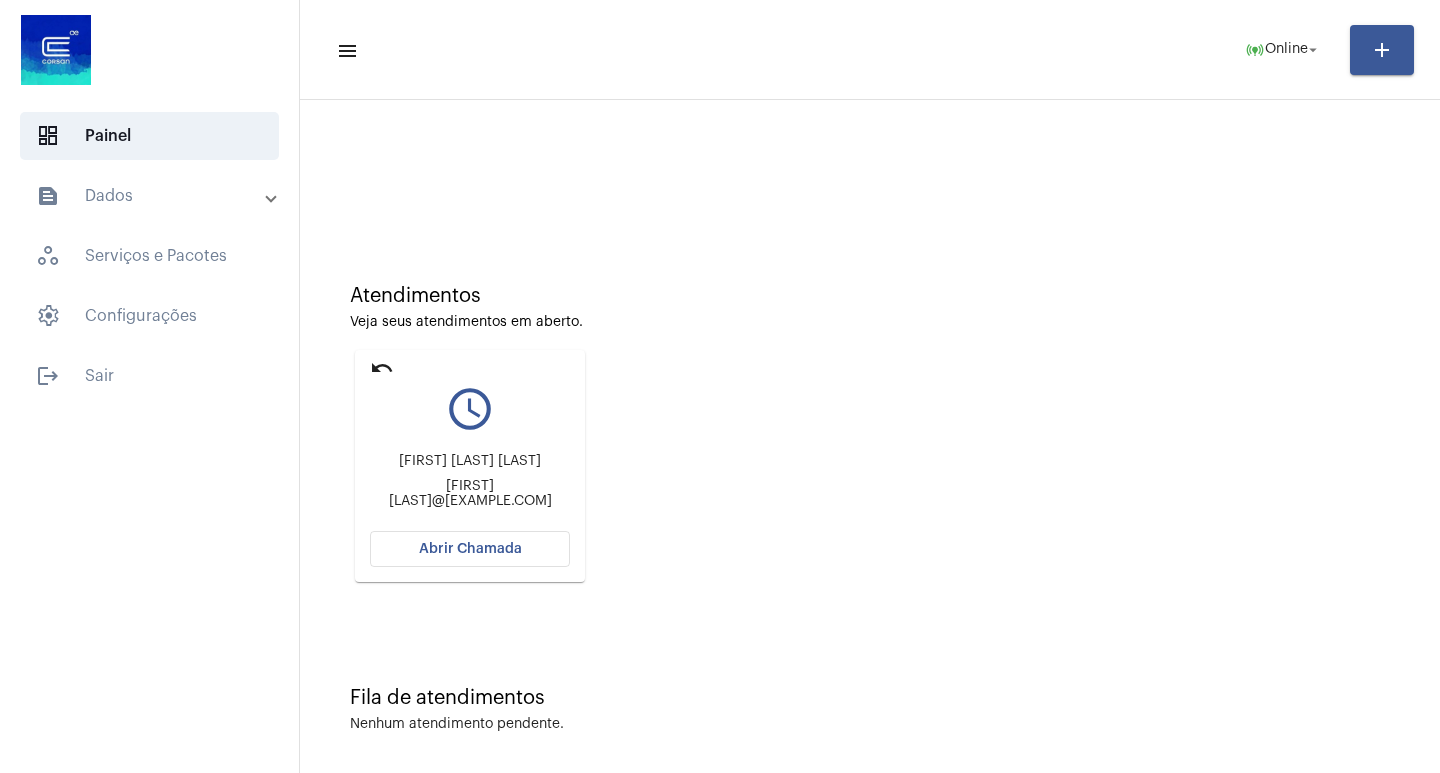 click on "Abrir Chamada" 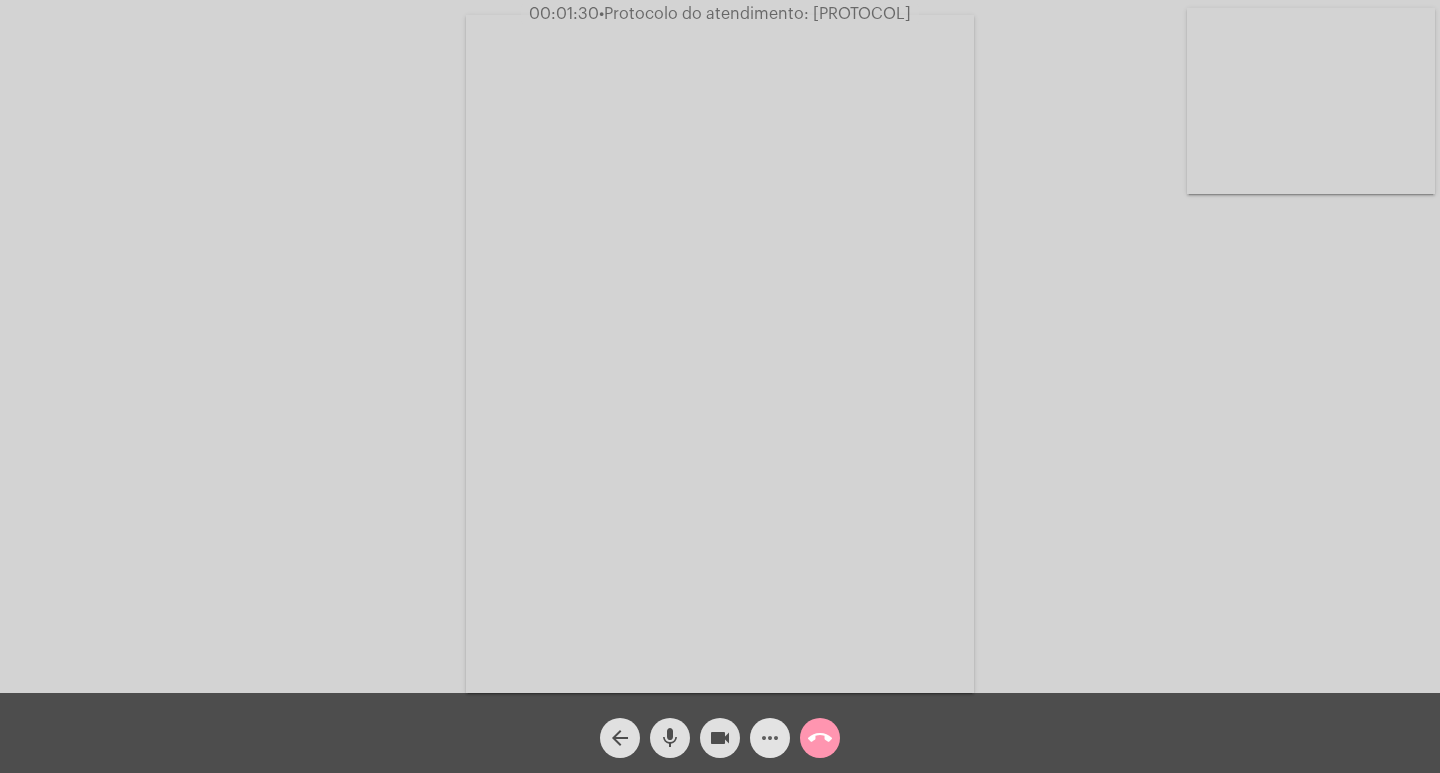 click on "more_horiz" 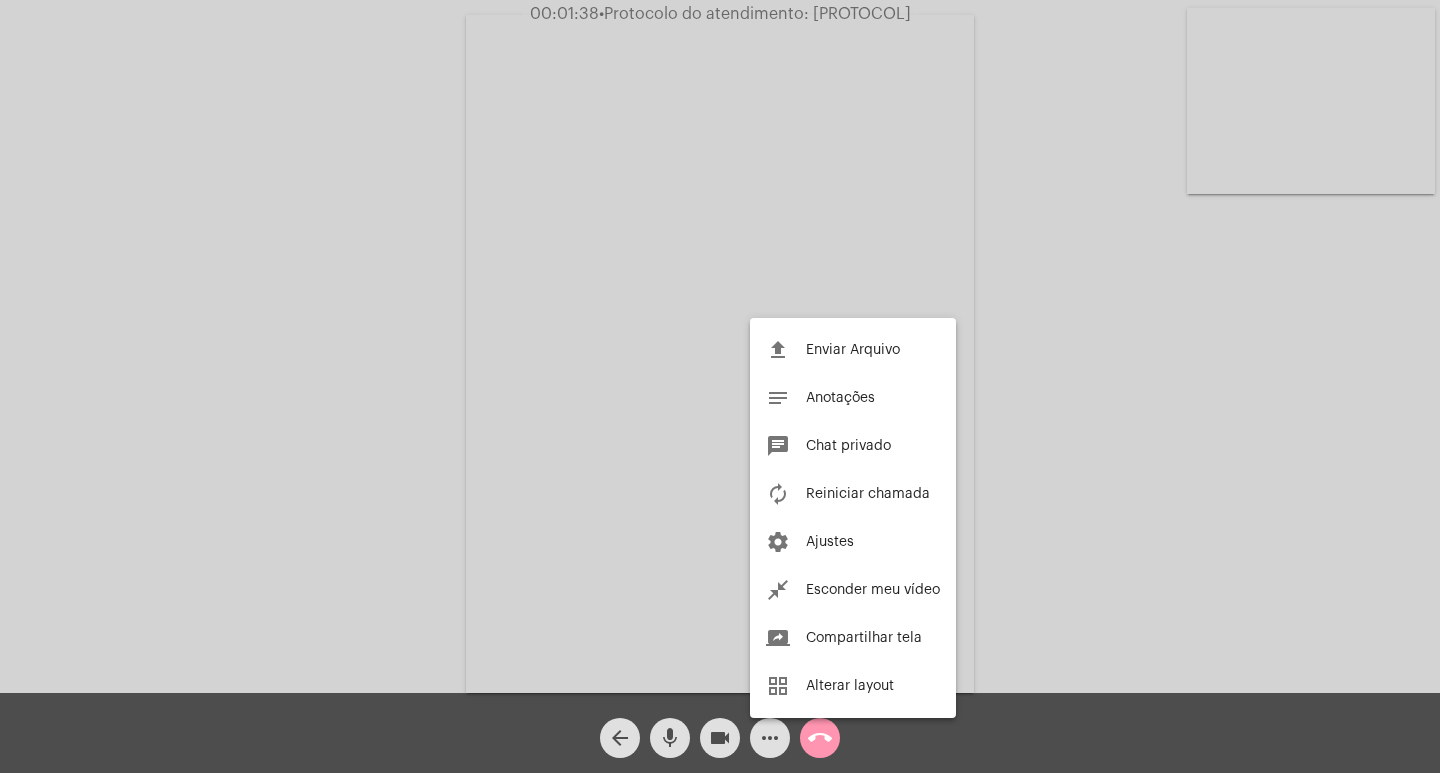 click at bounding box center [720, 386] 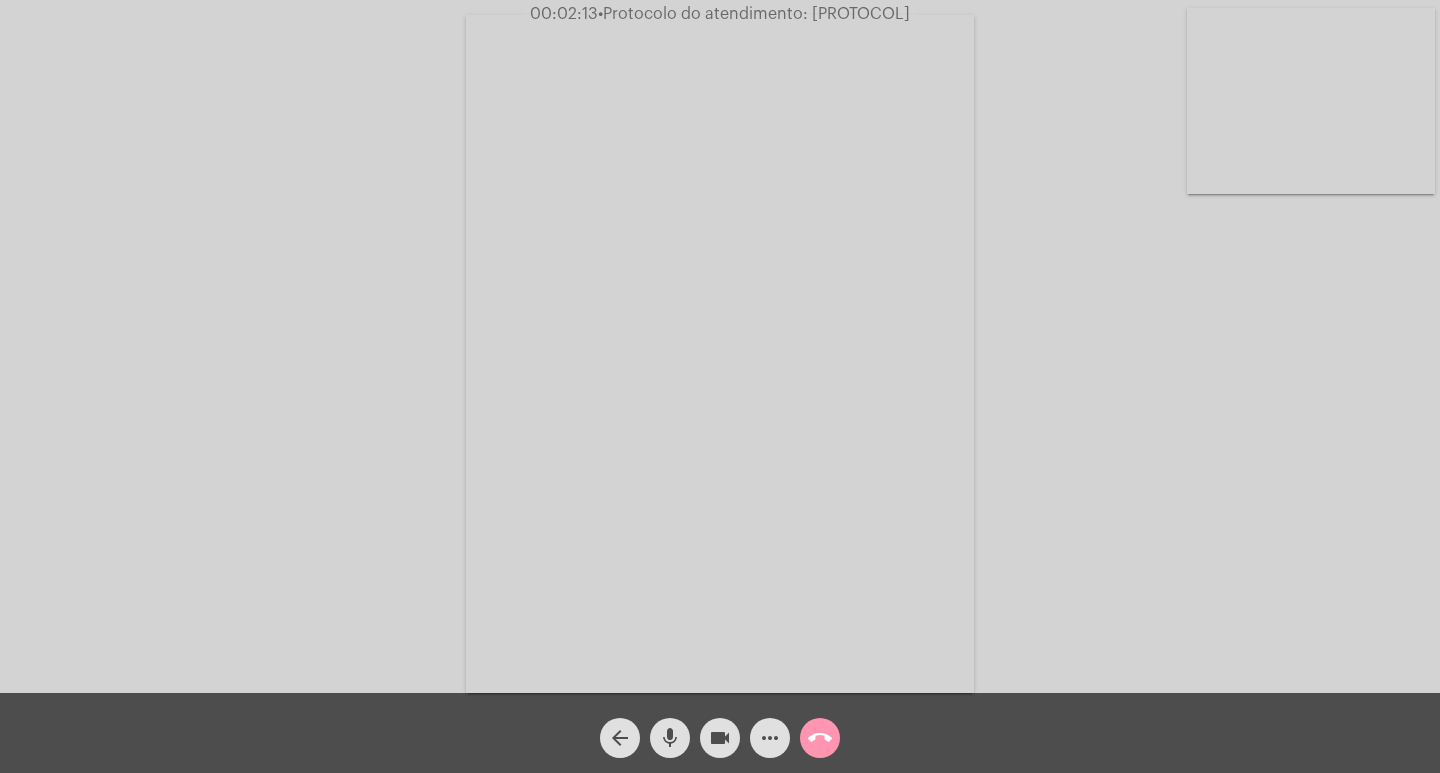 click on "[DURATION] • Protocolo do atendimento: [PROTOCOL]" 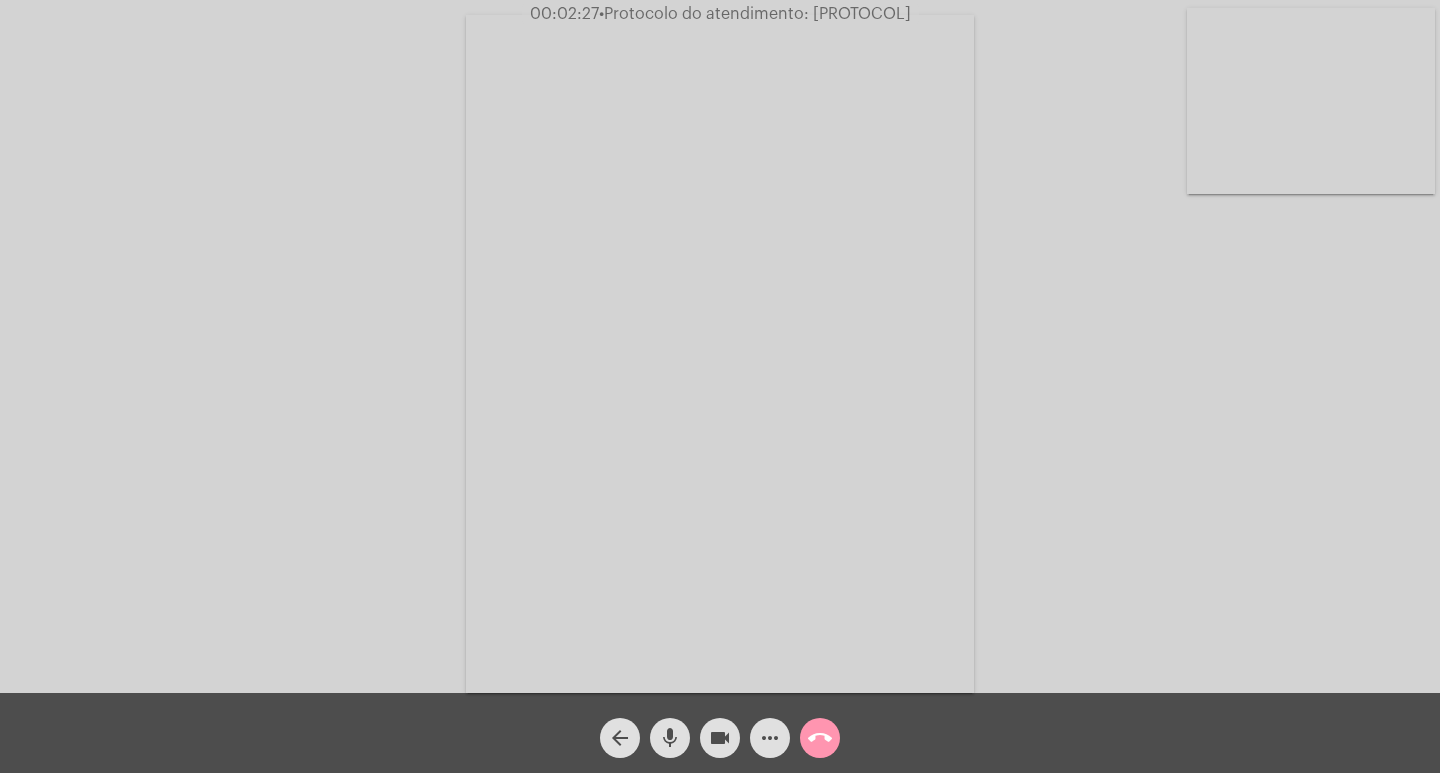 click on "call_end" 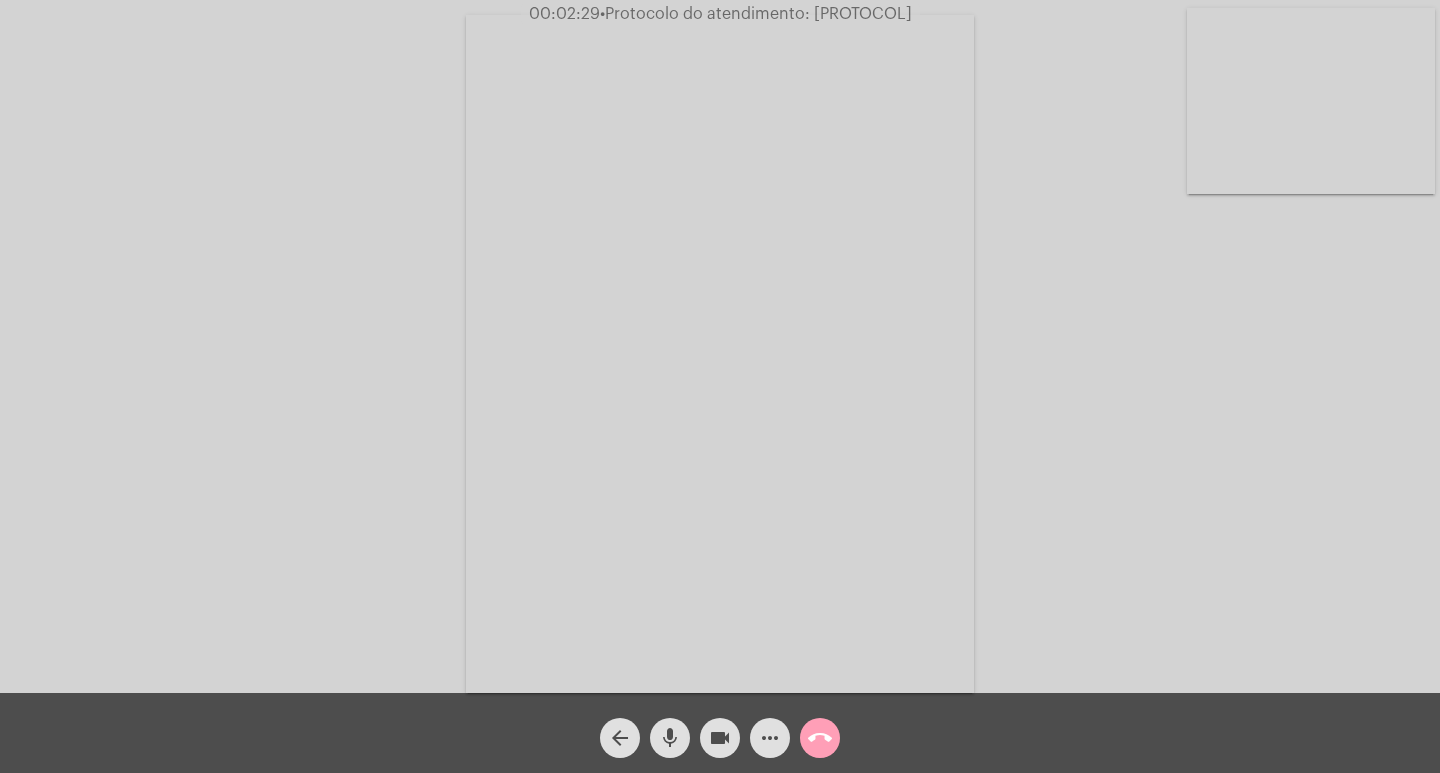 click on "call_end" 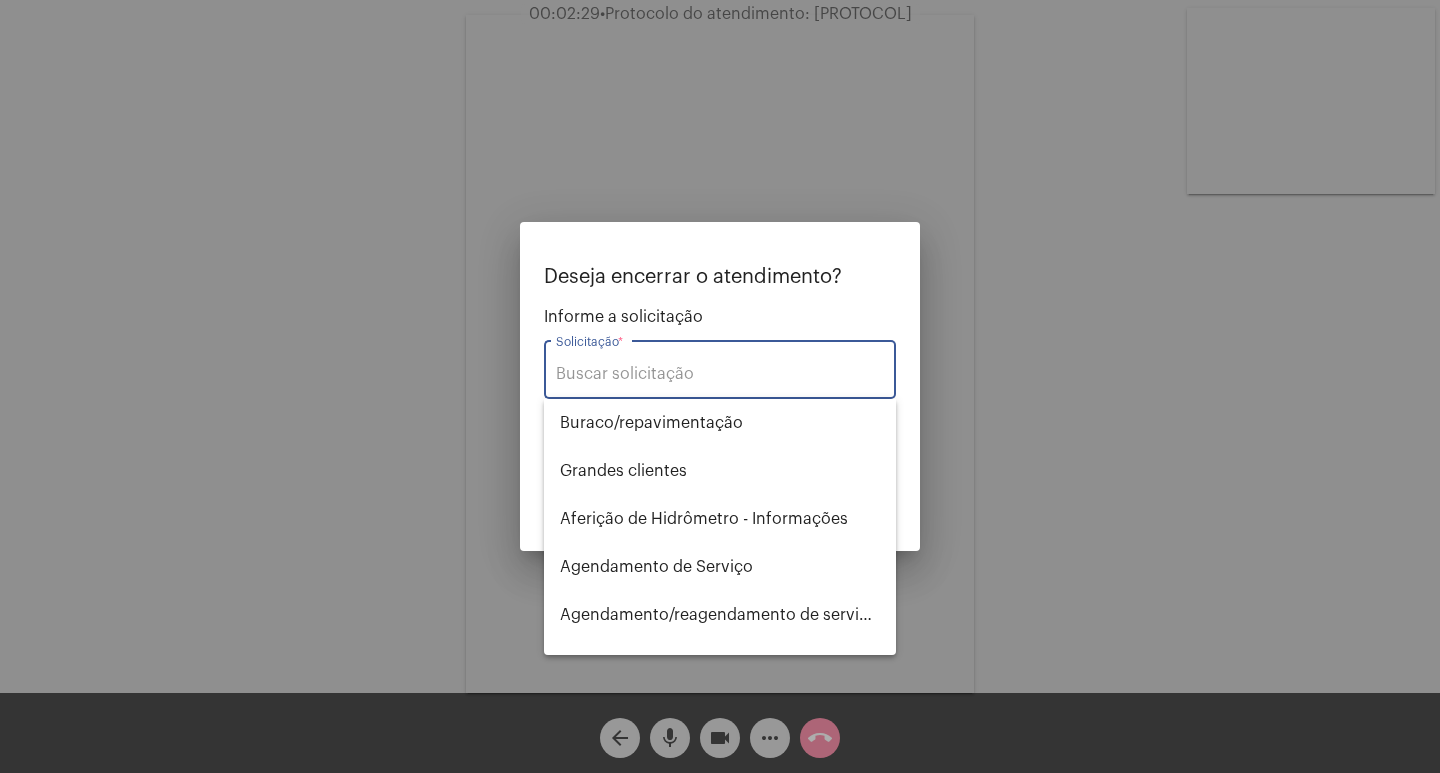 click on "Solicitação  *" at bounding box center [720, 367] 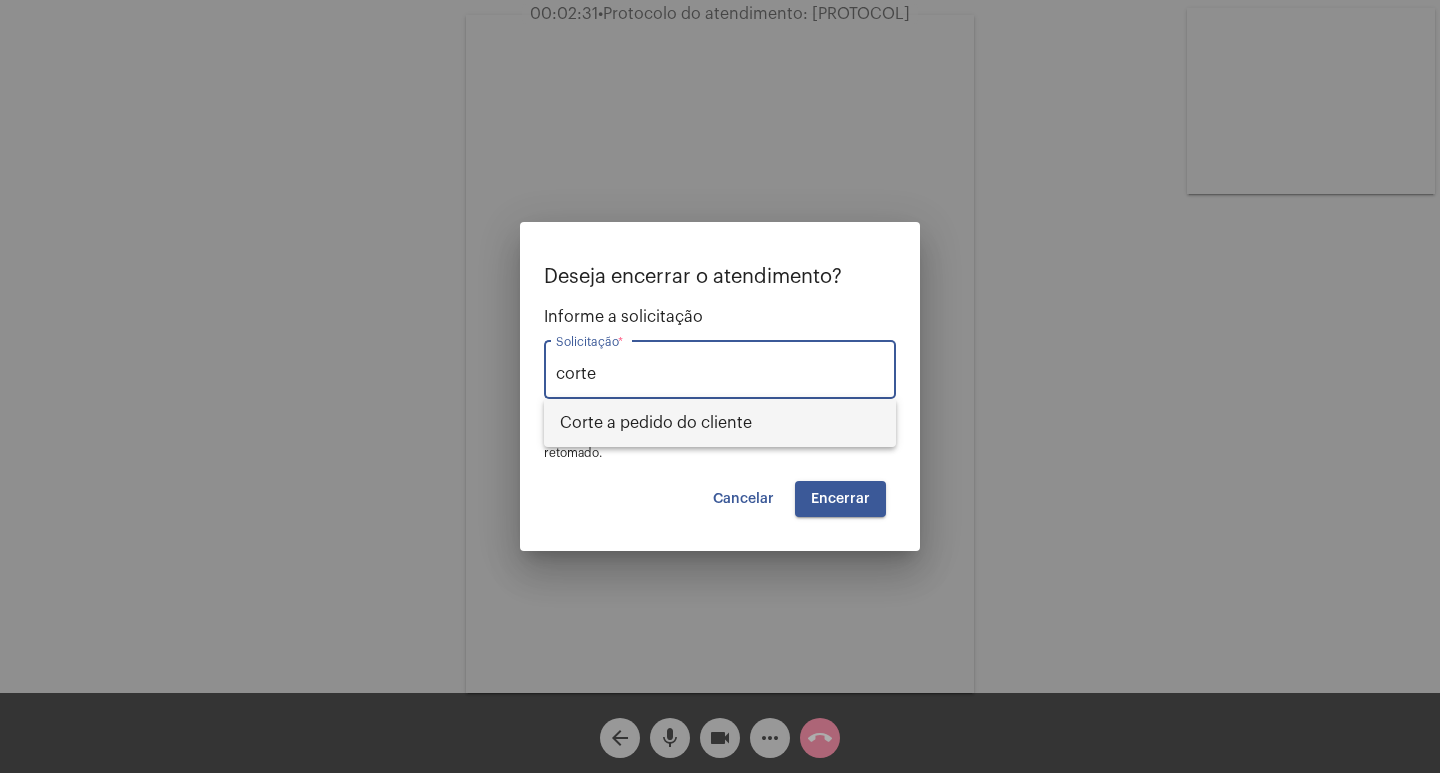 click on "Corte a pedido do cliente" at bounding box center [720, 423] 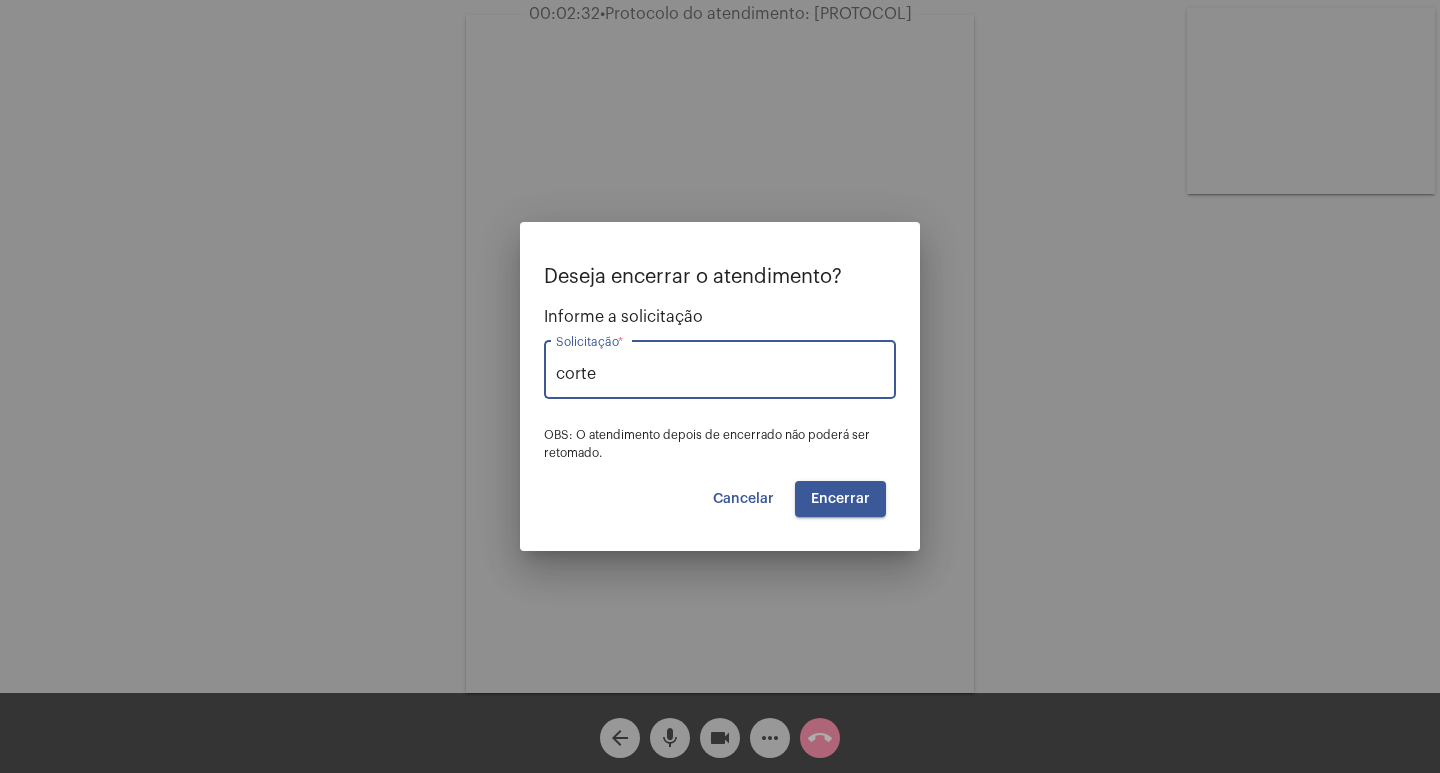 type on "Corte a pedido do cliente" 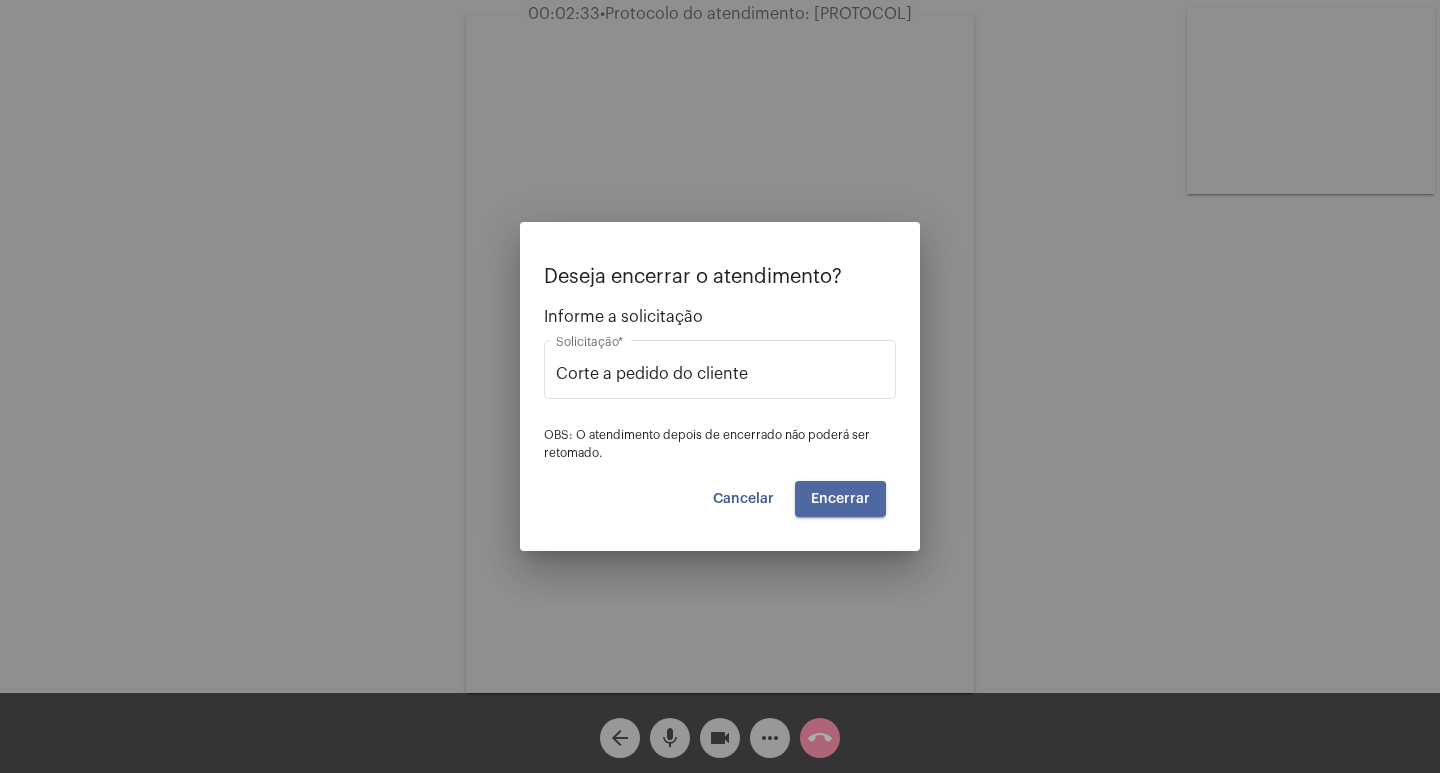 click on "Encerrar" at bounding box center (840, 499) 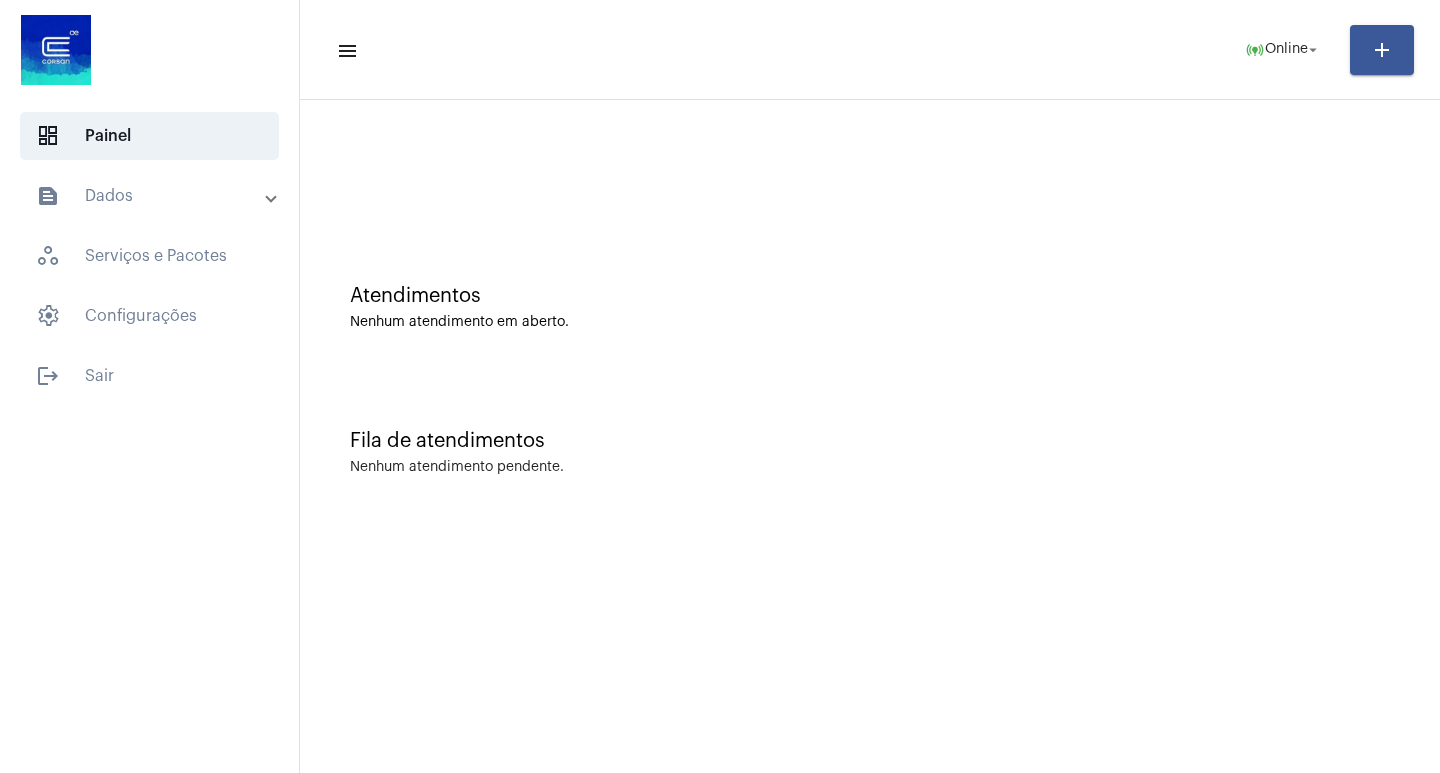 drag, startPoint x: 289, startPoint y: 232, endPoint x: 585, endPoint y: 352, distance: 319.39944 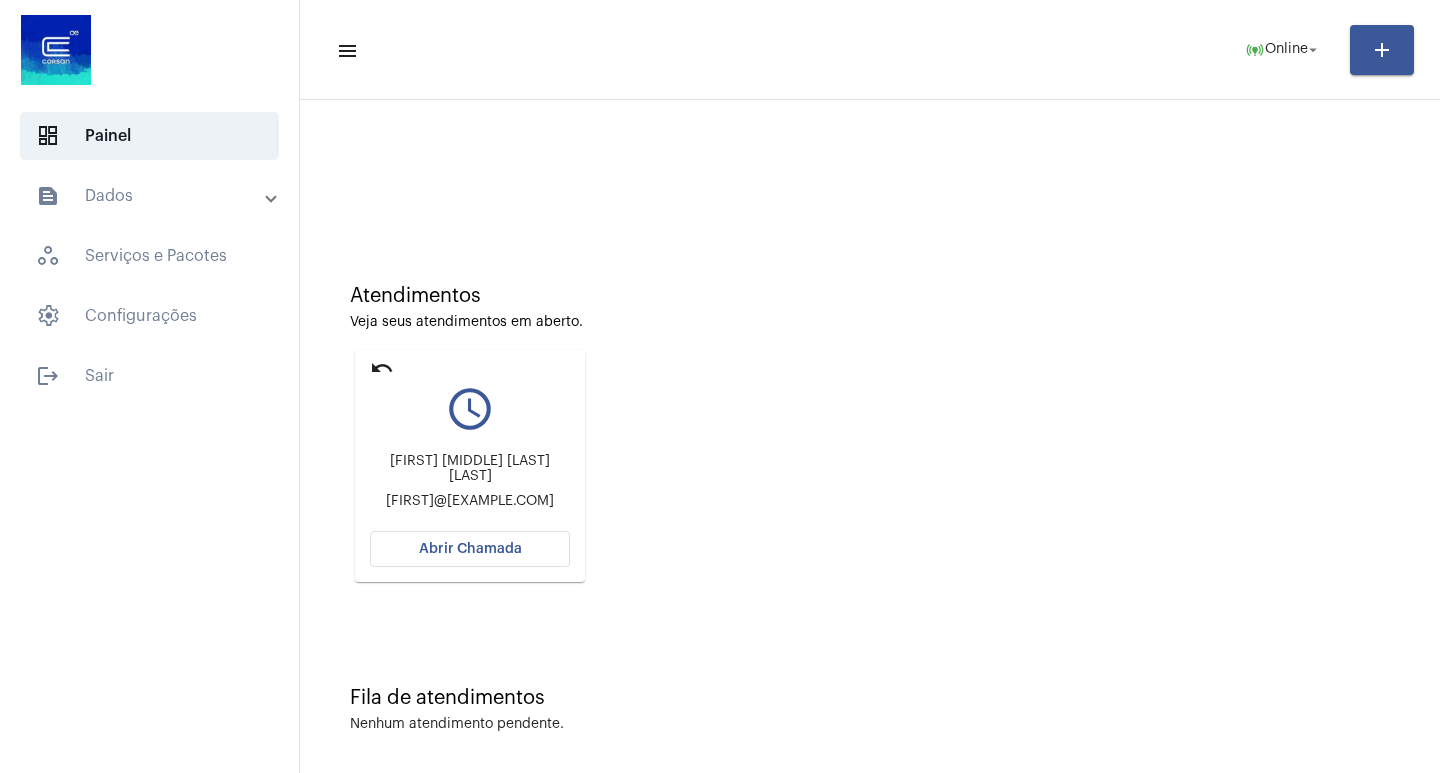 click on "Abrir Chamada" 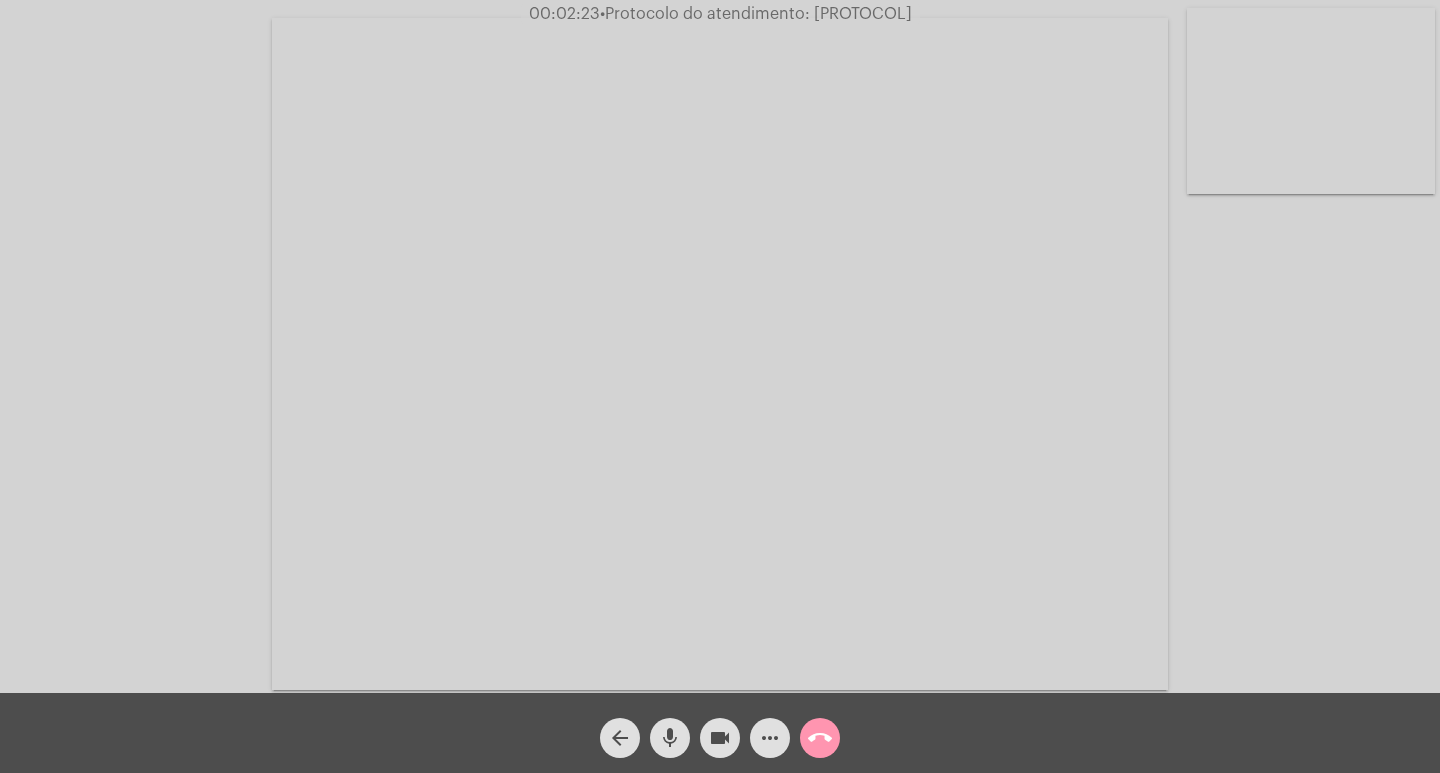 click on "Acessando Câmera e Microfone..." 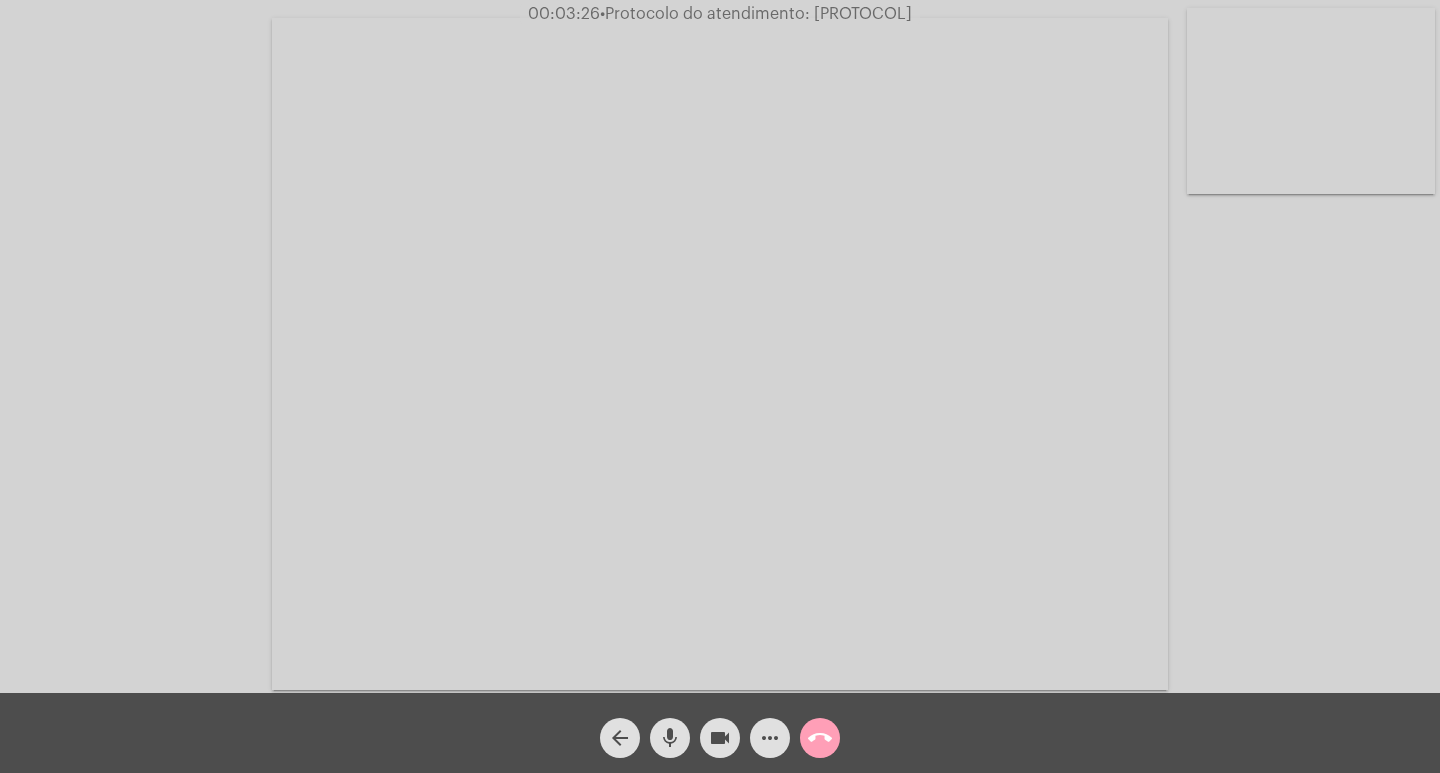click on "call_end" 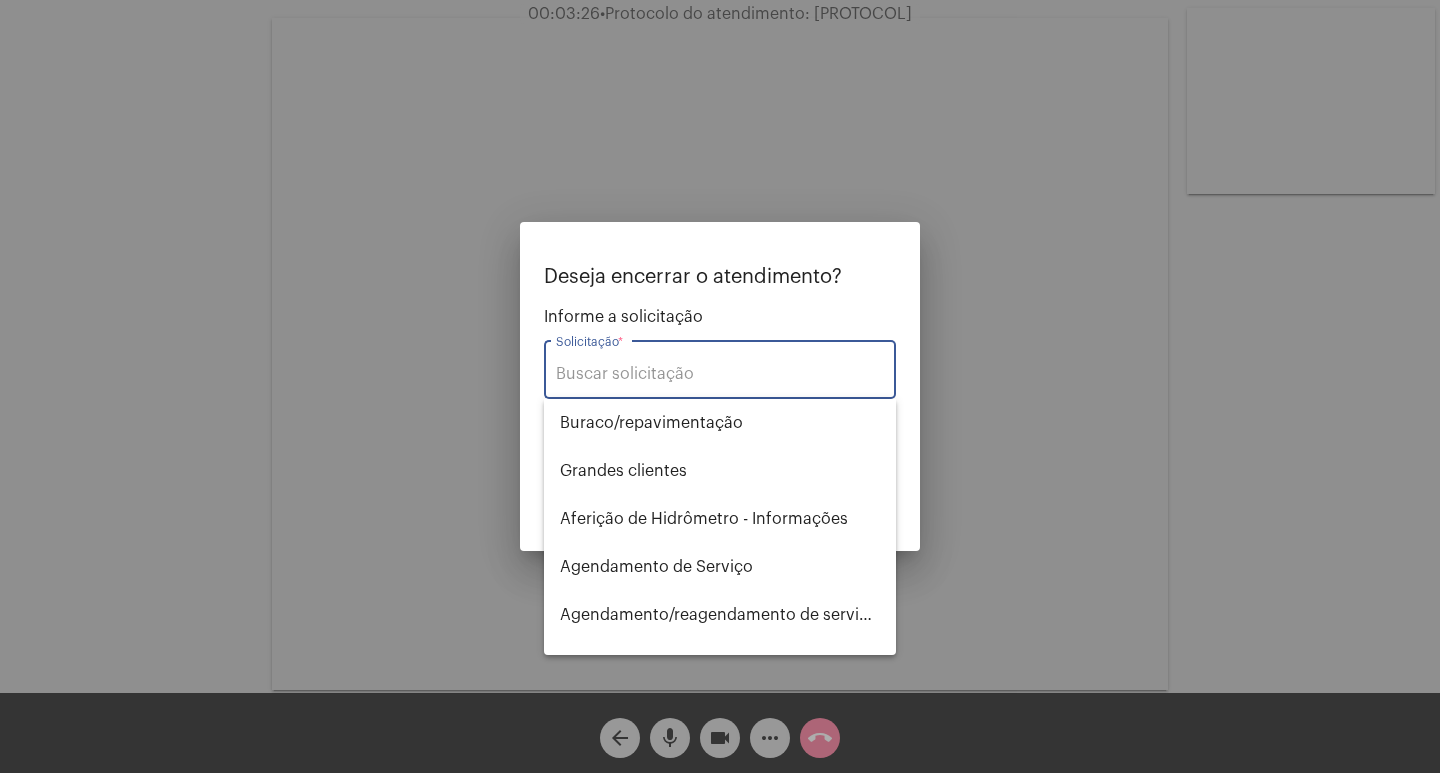 click on "Solicitação  *" at bounding box center [720, 374] 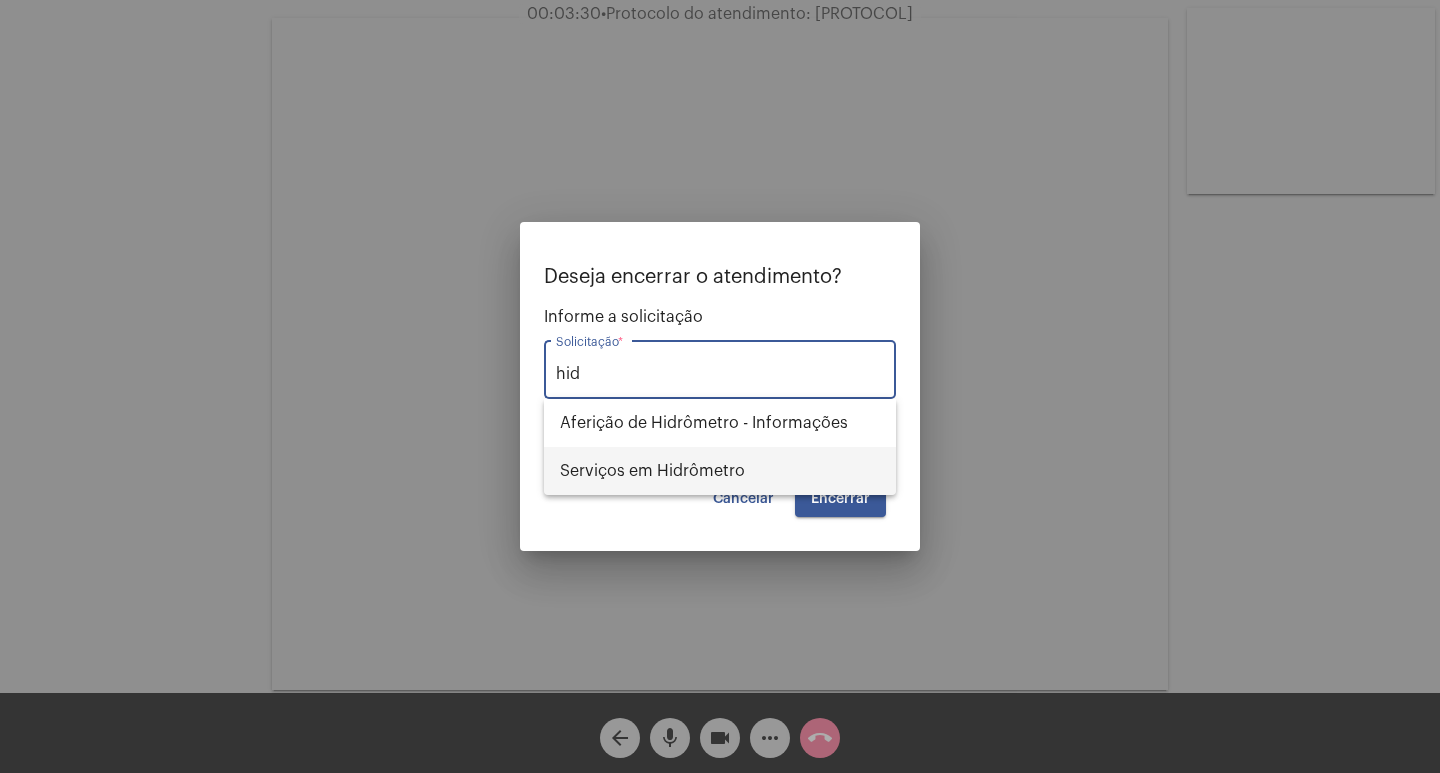 click on "Serviços em Hidrômetro" at bounding box center (720, 471) 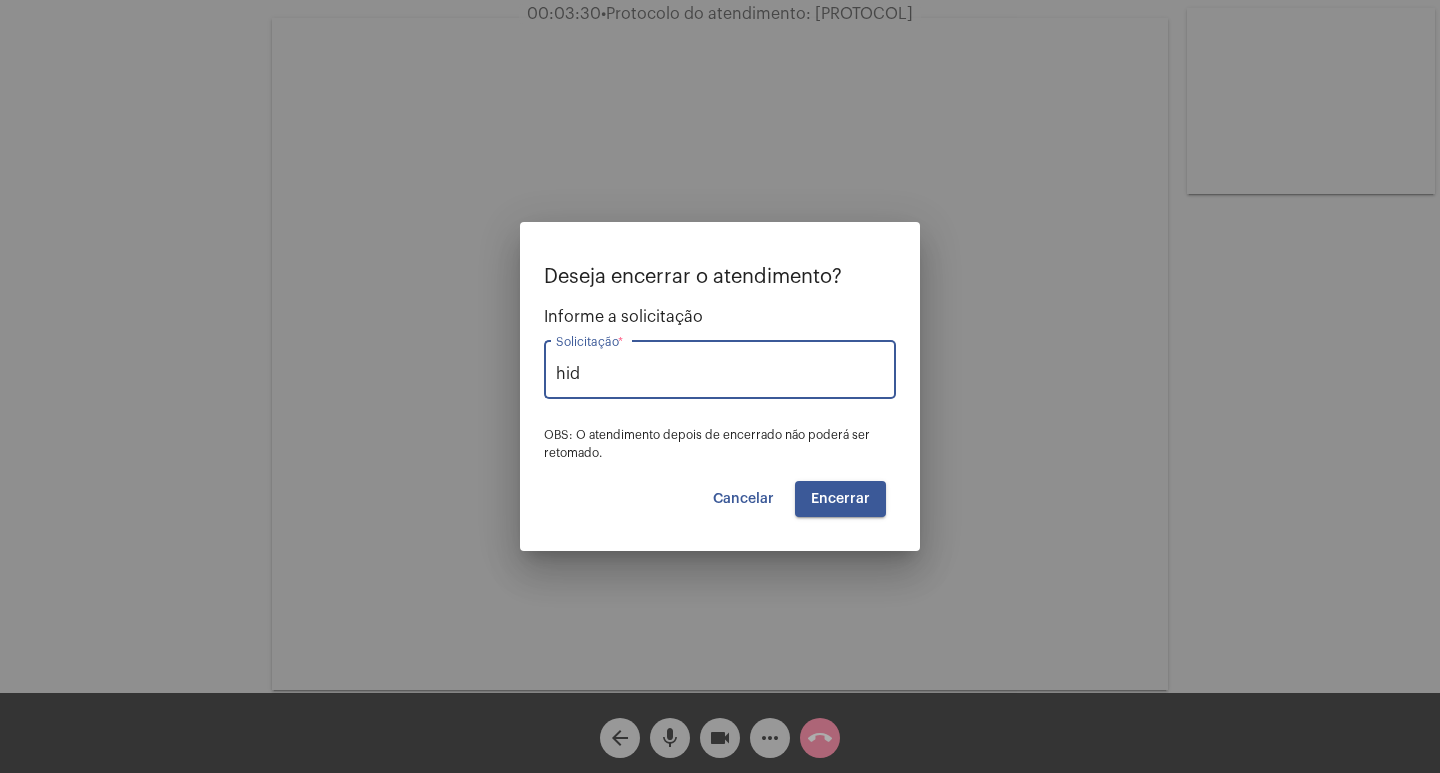type on "Serviços em Hidrômetro" 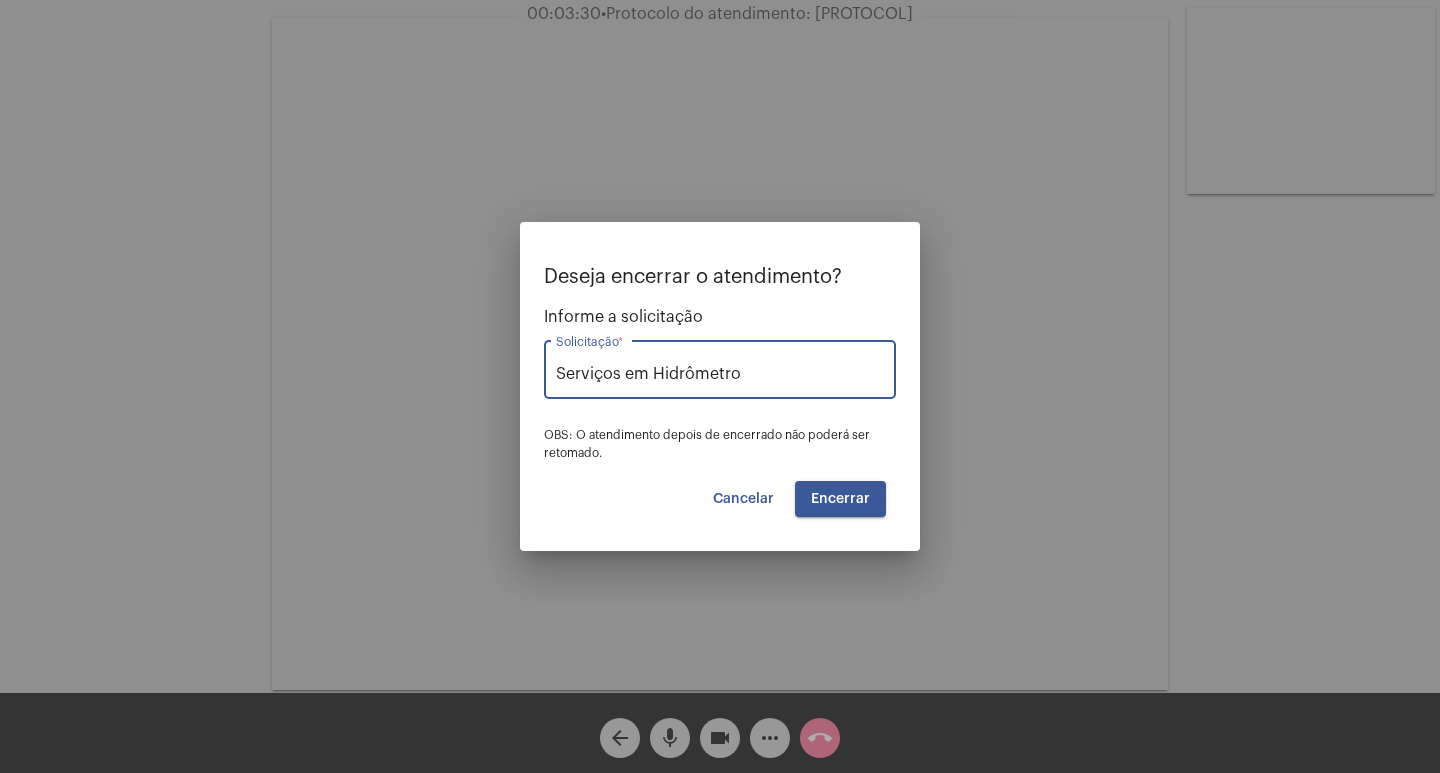 click on "Encerrar" at bounding box center (840, 499) 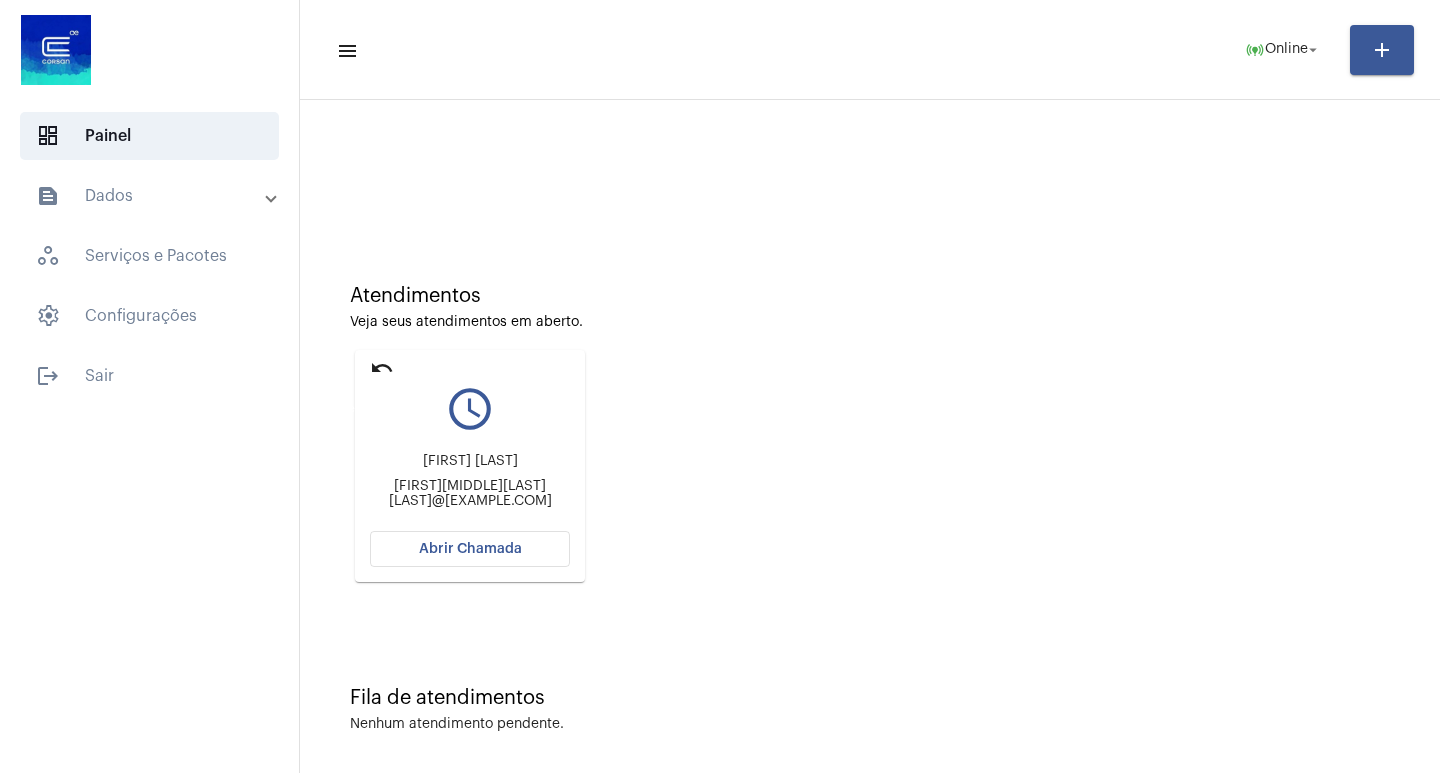 click on "undo" 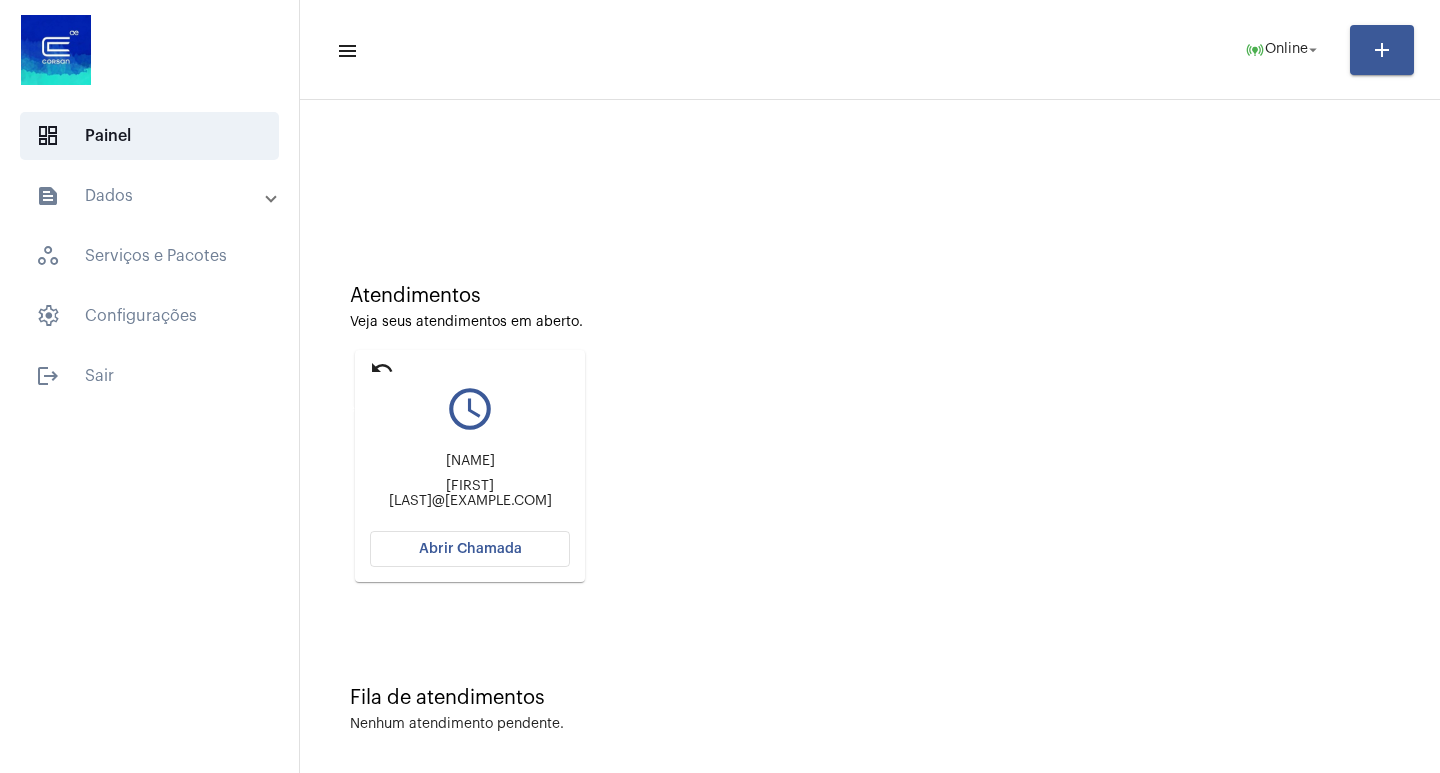 click on "undo" 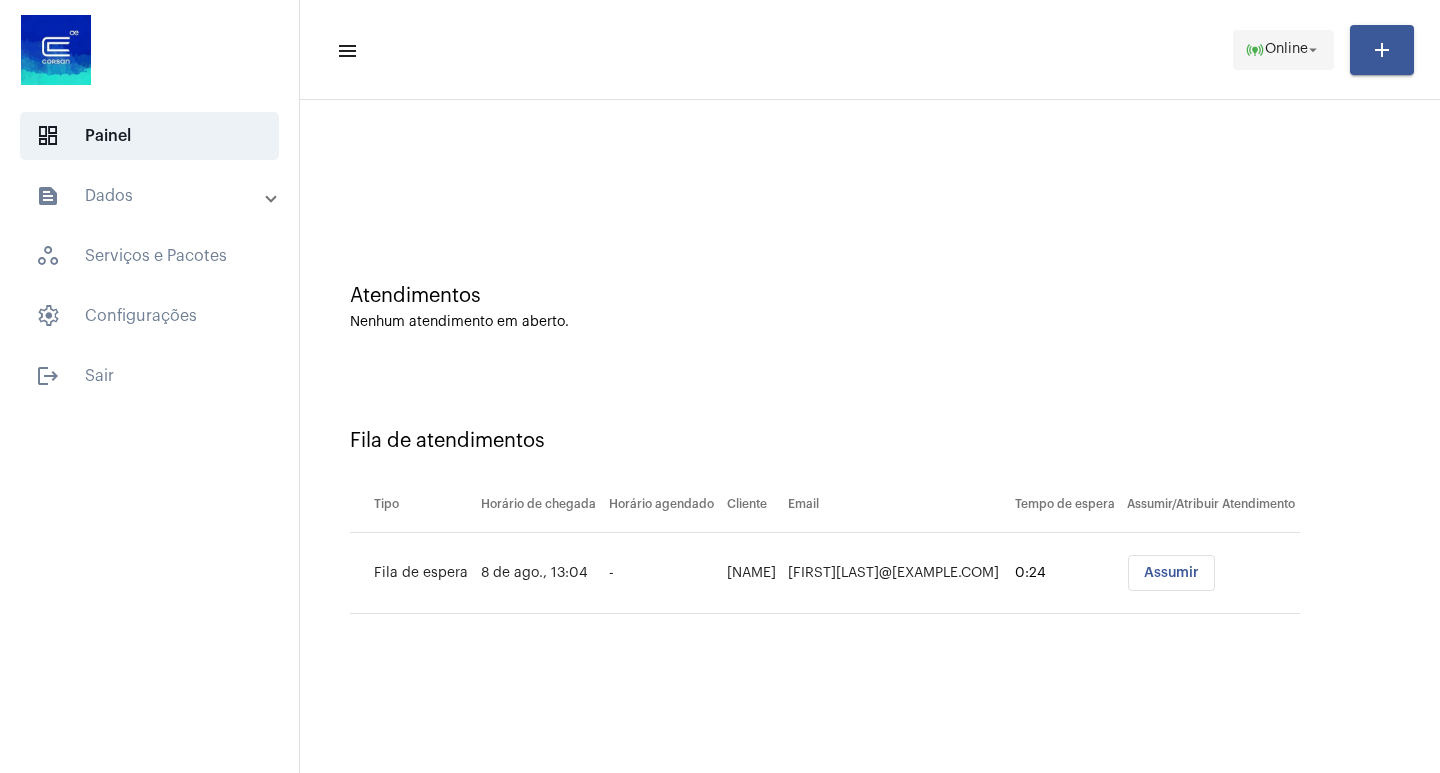 click on "online_prediction" 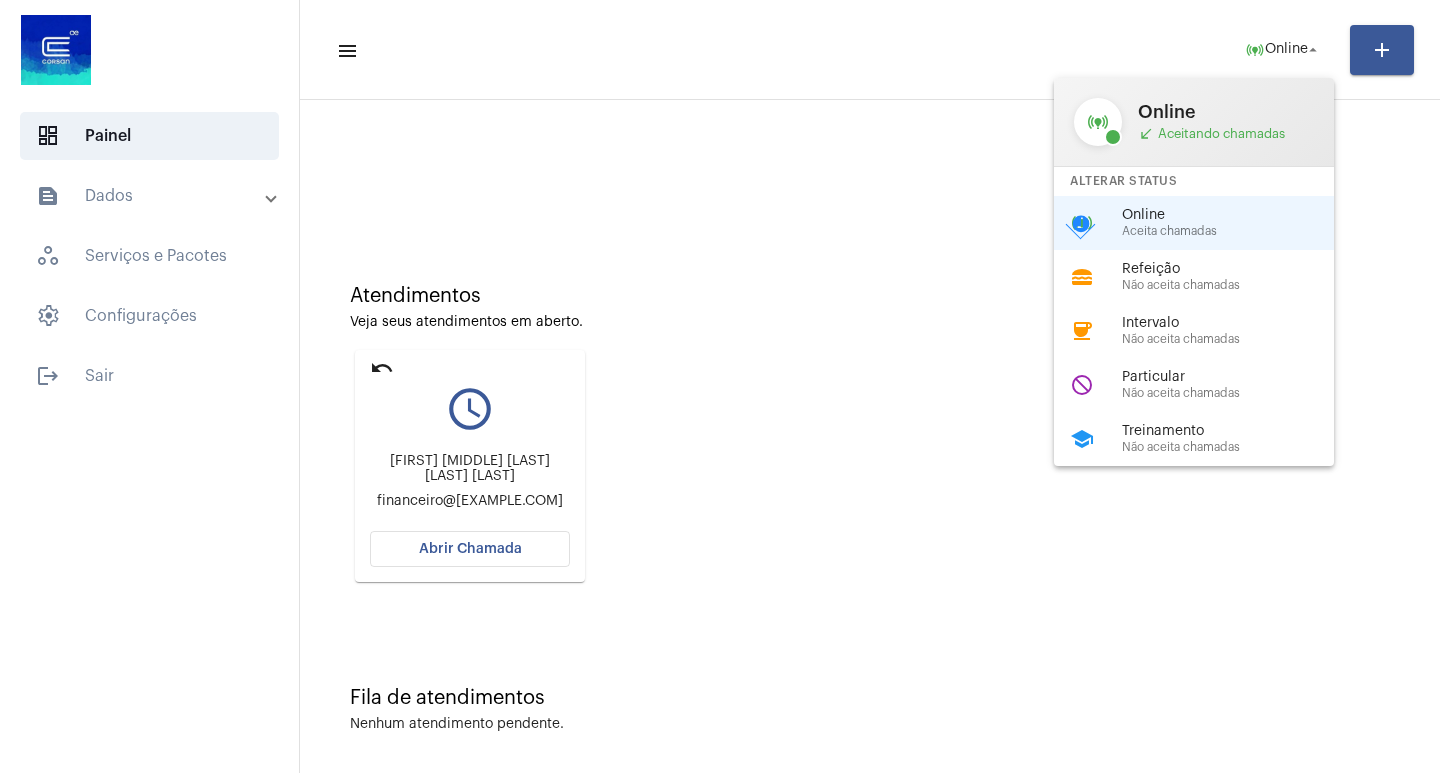 click at bounding box center (720, 386) 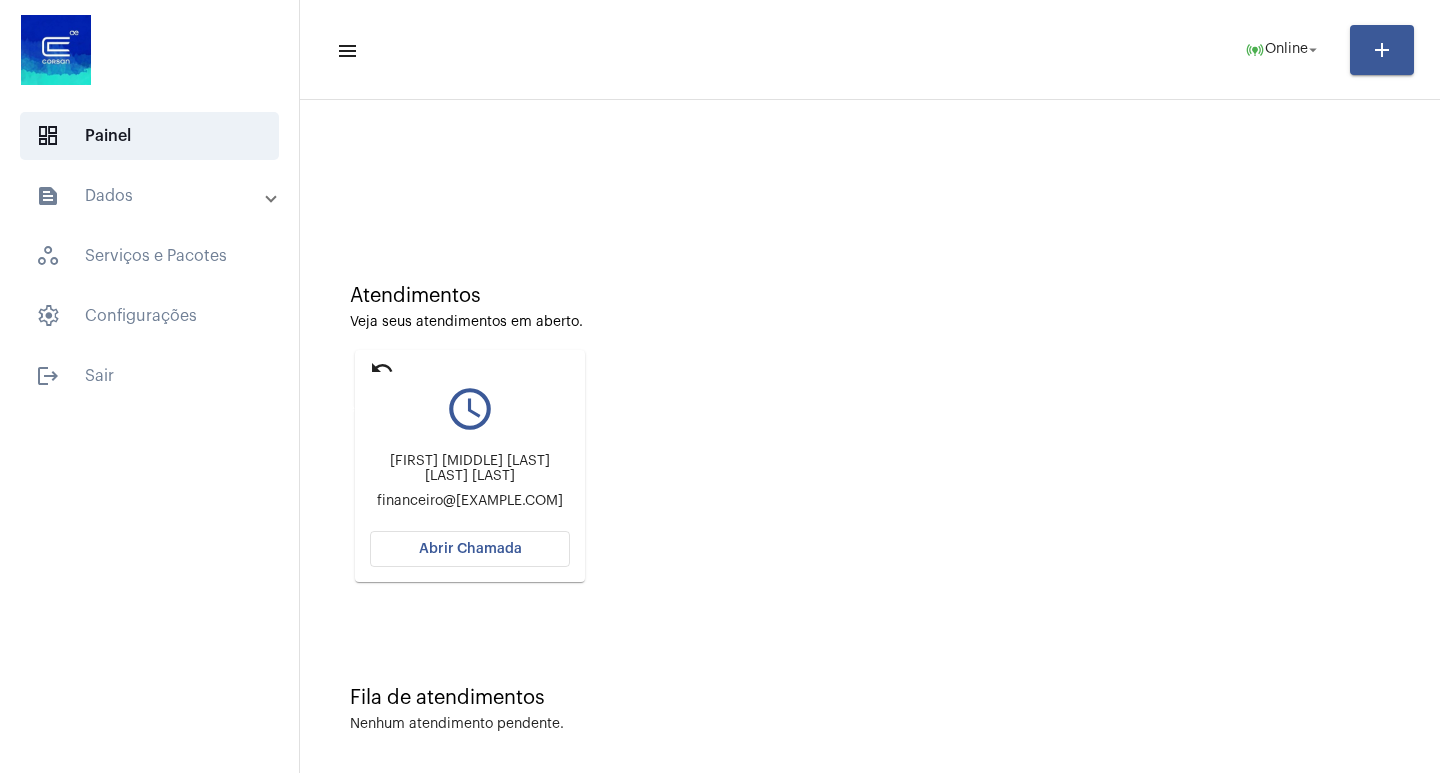 click on "undo" 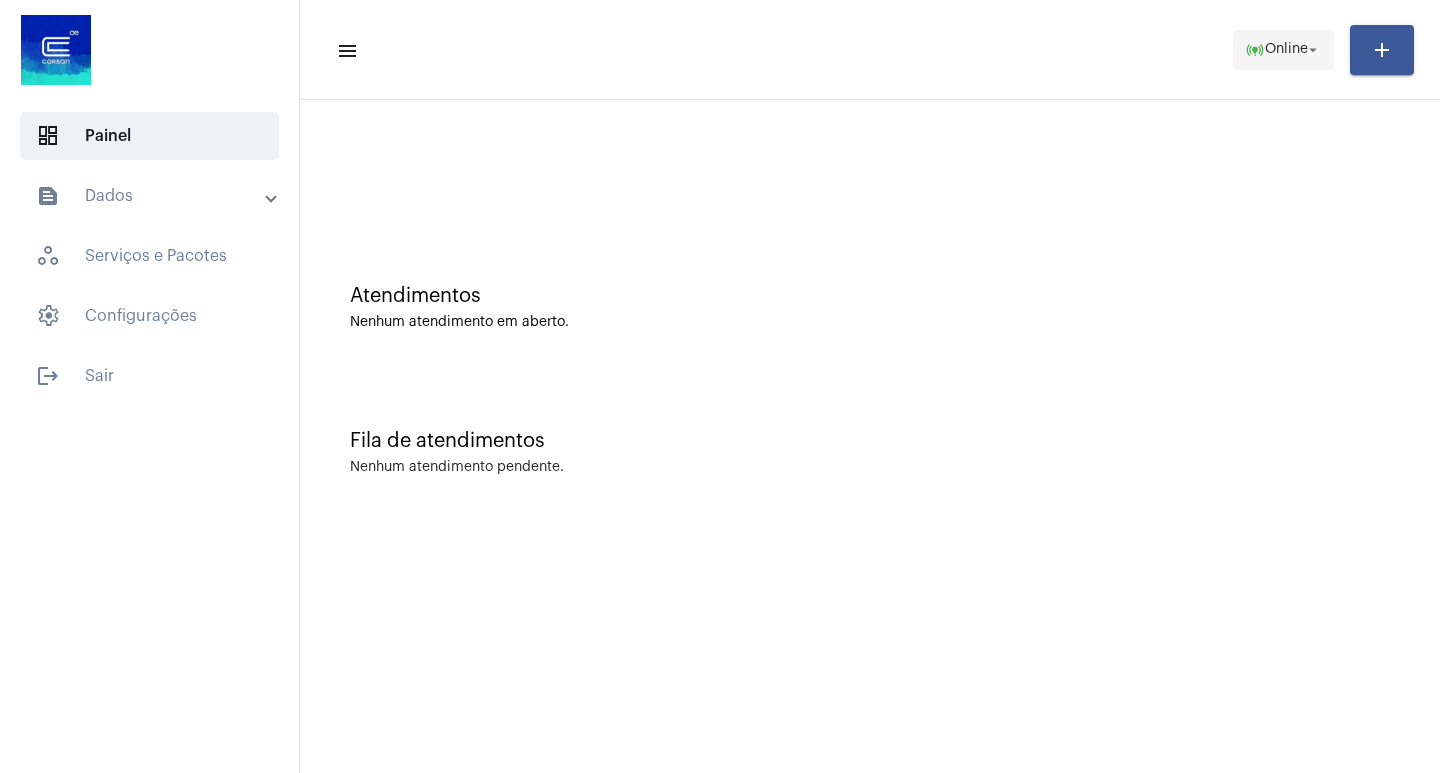 click on "Online" 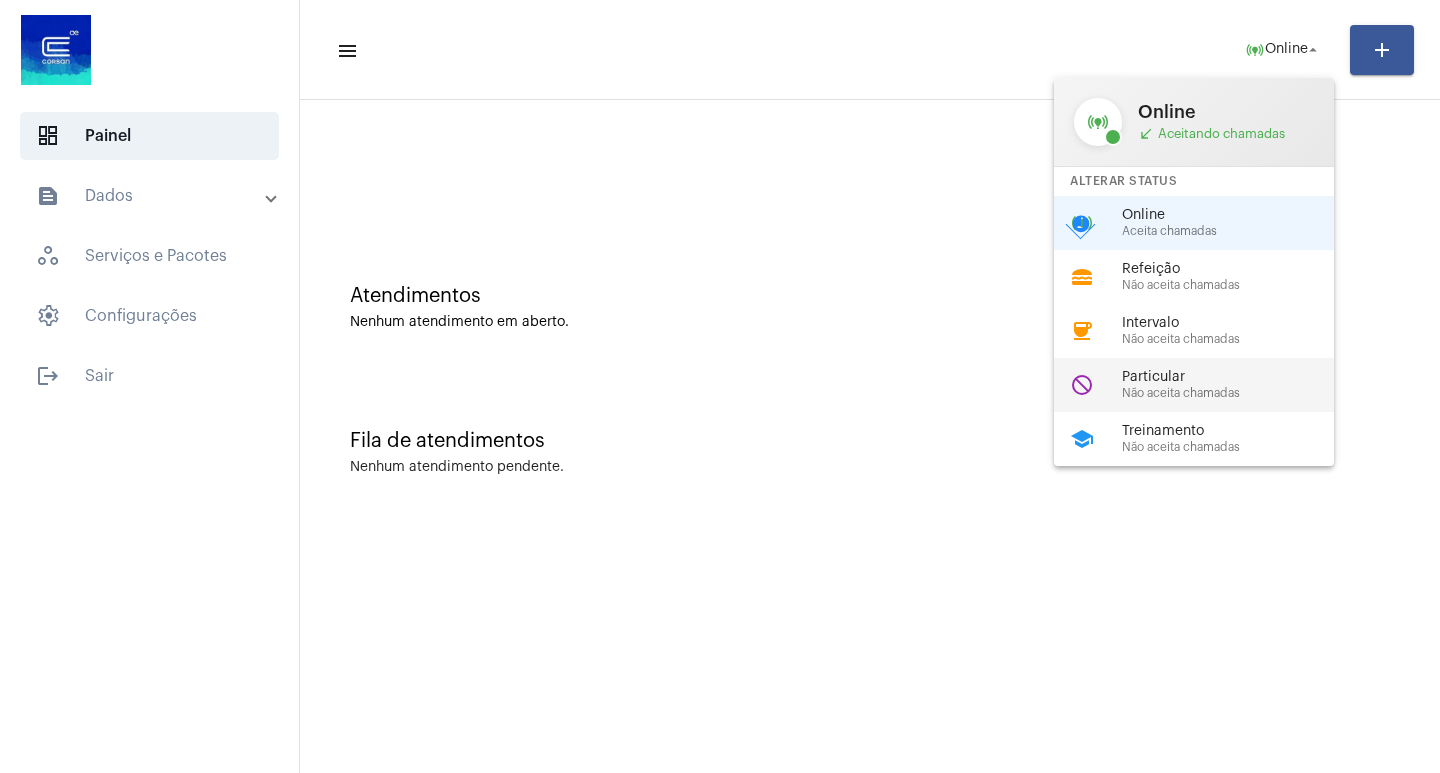 click on "Particular Não aceita chamadas" at bounding box center (1236, 385) 